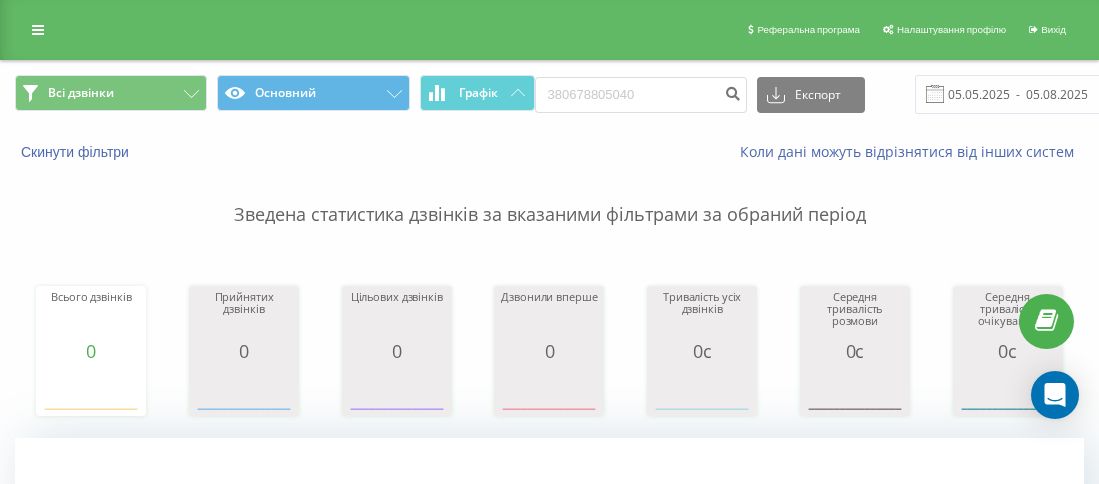 scroll, scrollTop: 0, scrollLeft: 0, axis: both 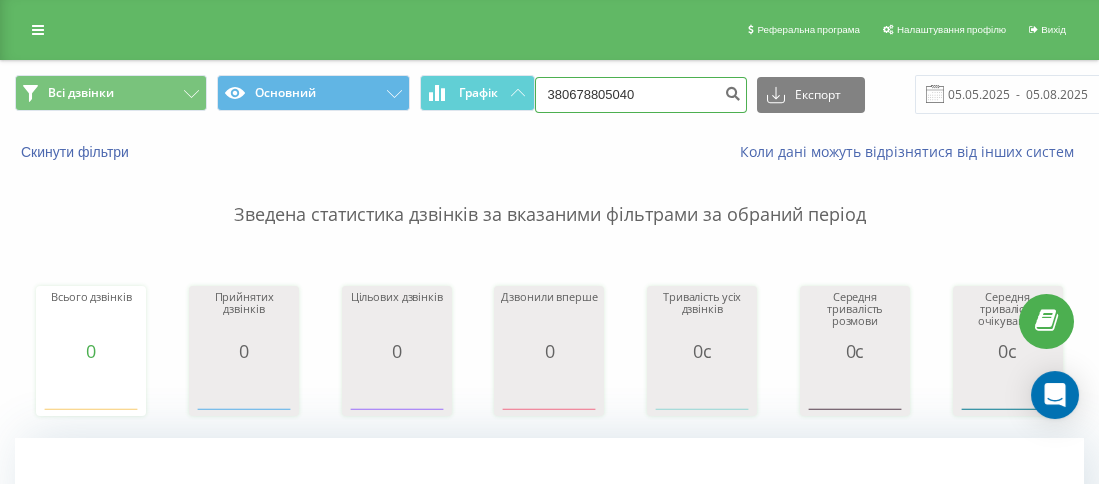 drag, startPoint x: 627, startPoint y: 80, endPoint x: 584, endPoint y: 81, distance: 43.011627 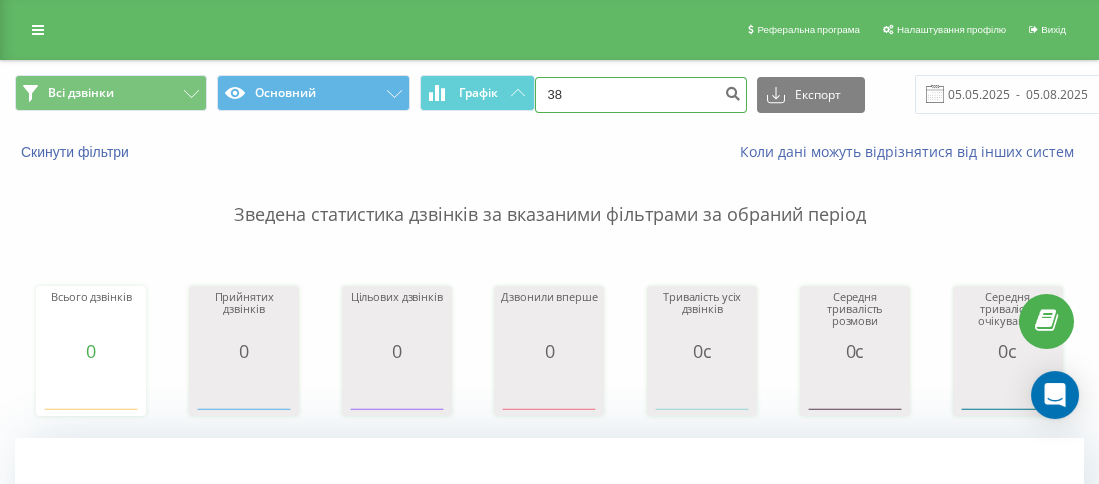 paste on "0939402800" 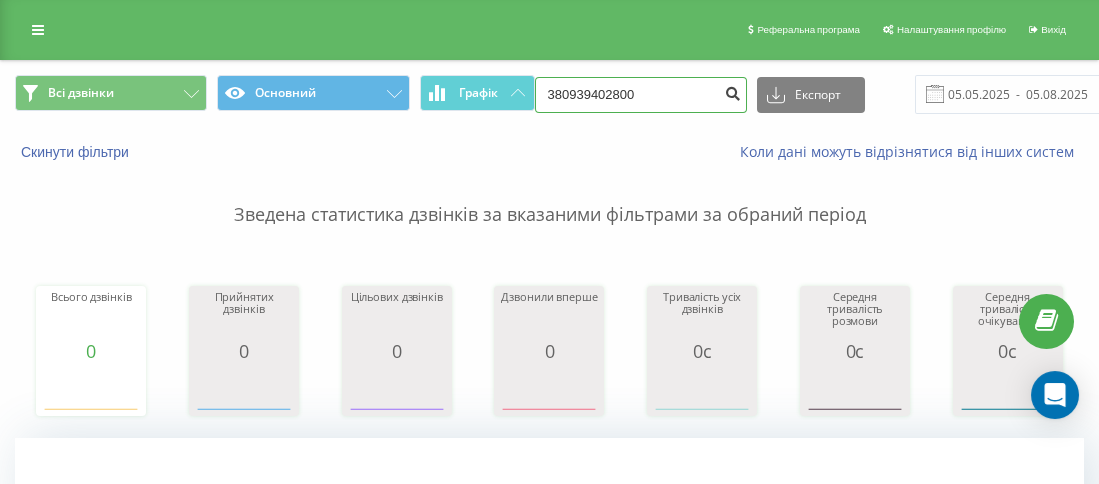 type on "380939402800" 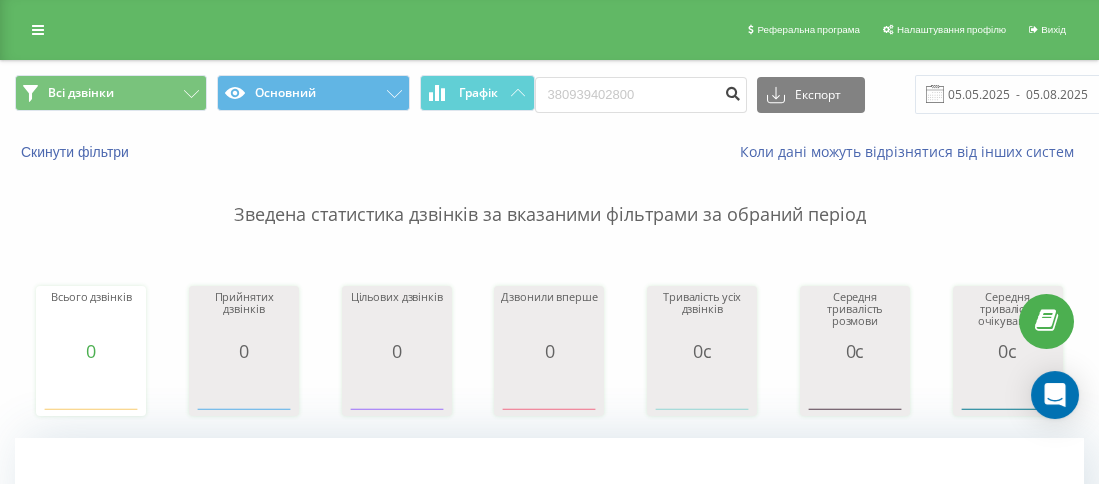 click at bounding box center [733, 91] 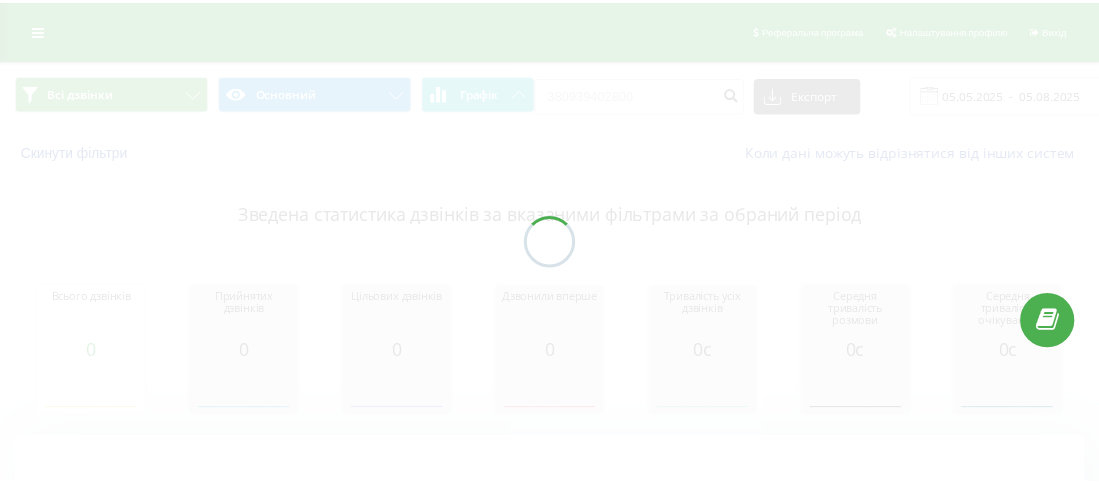 scroll, scrollTop: 0, scrollLeft: 0, axis: both 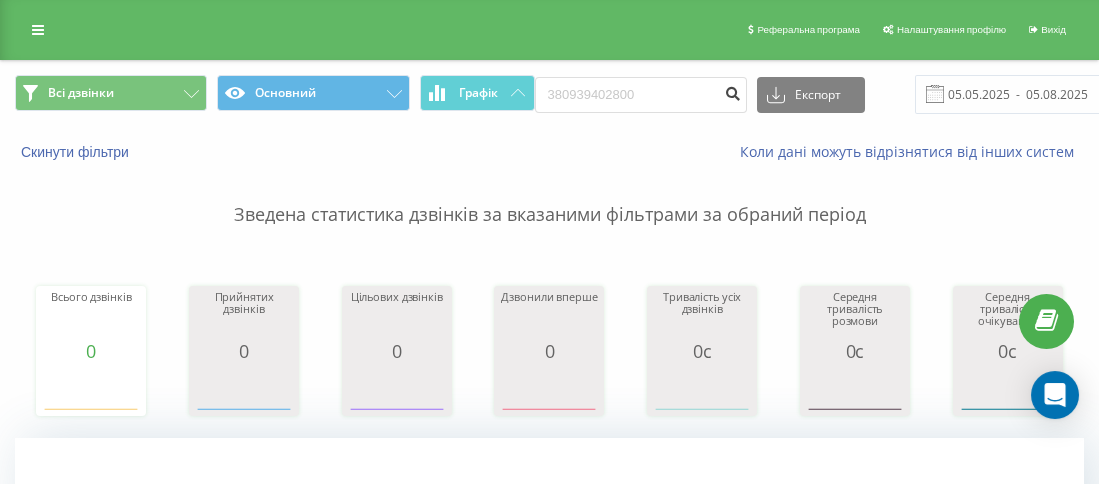 click at bounding box center [733, 91] 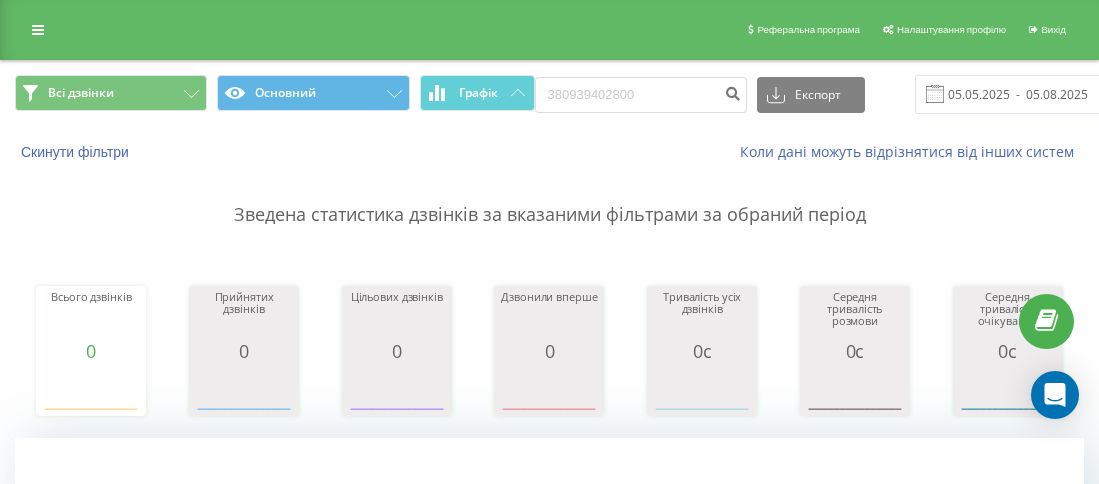 scroll, scrollTop: 0, scrollLeft: 0, axis: both 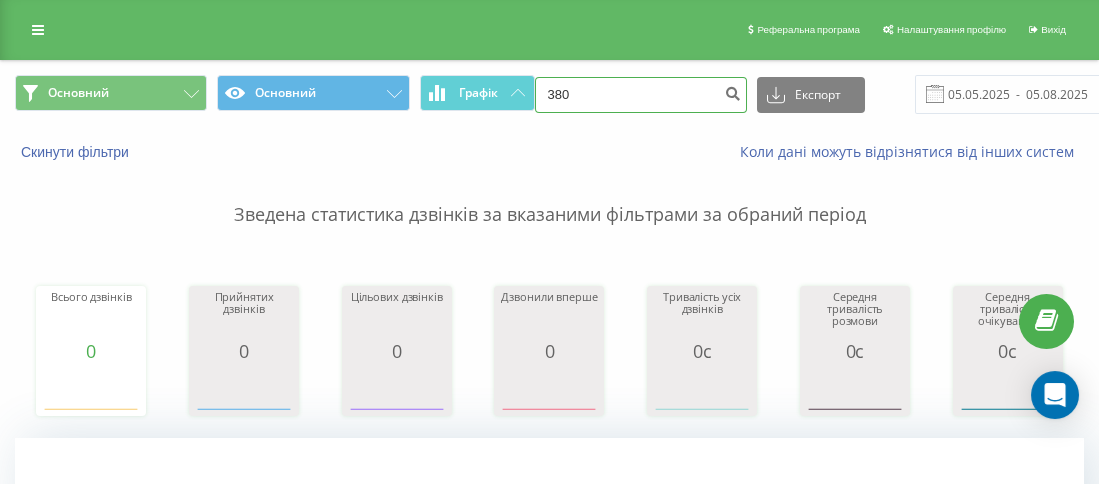 drag, startPoint x: 670, startPoint y: 91, endPoint x: 565, endPoint y: 87, distance: 105.076164 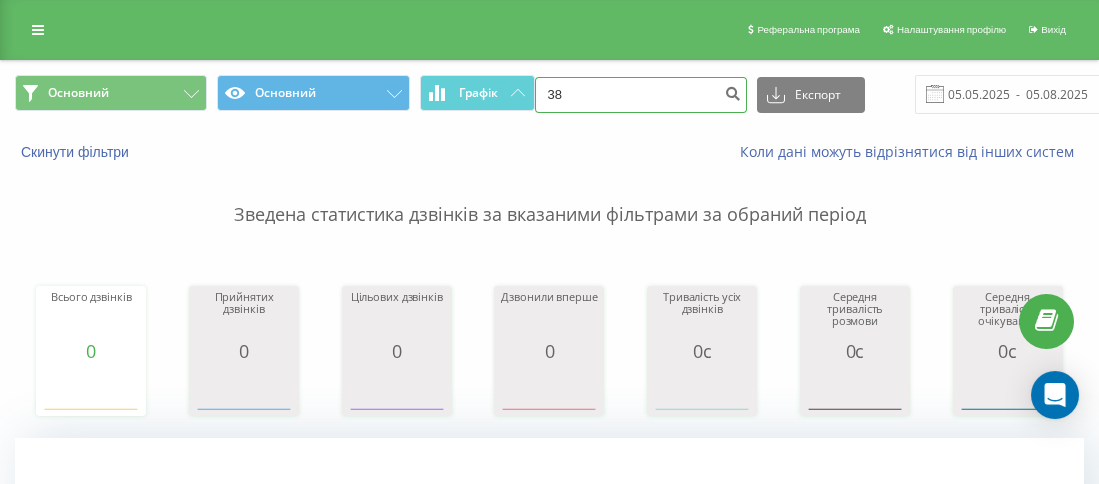 paste on "0509968565" 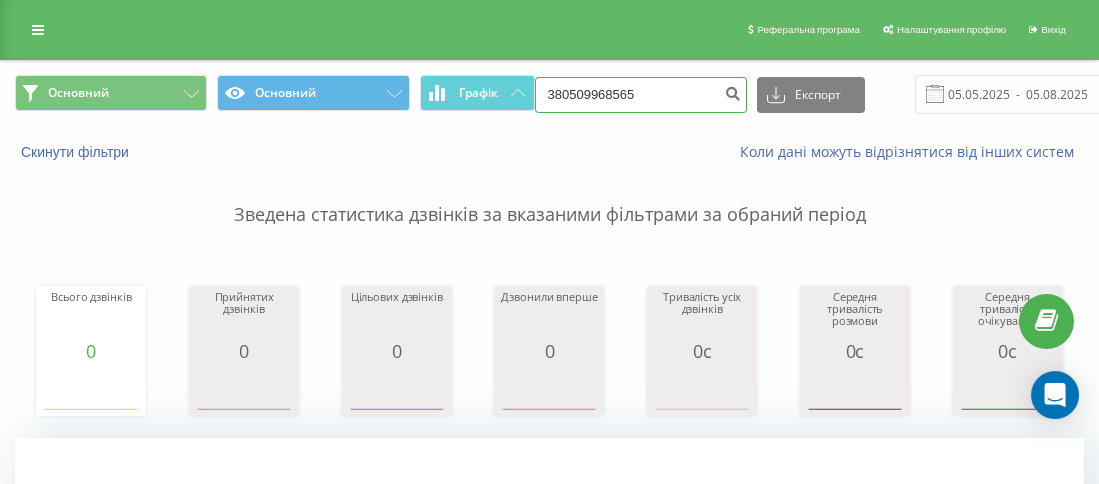 type on "380509968565" 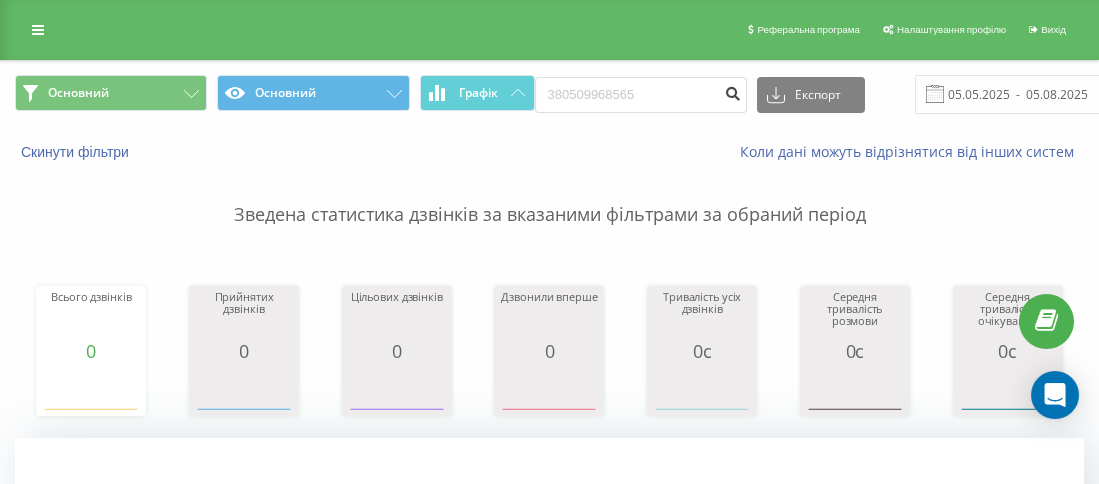 click at bounding box center (733, 95) 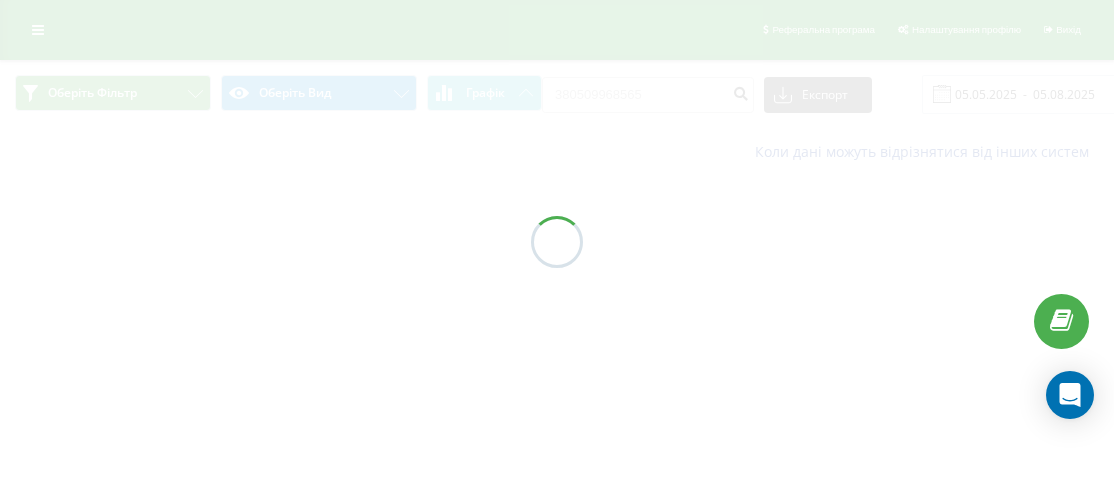 scroll, scrollTop: 0, scrollLeft: 0, axis: both 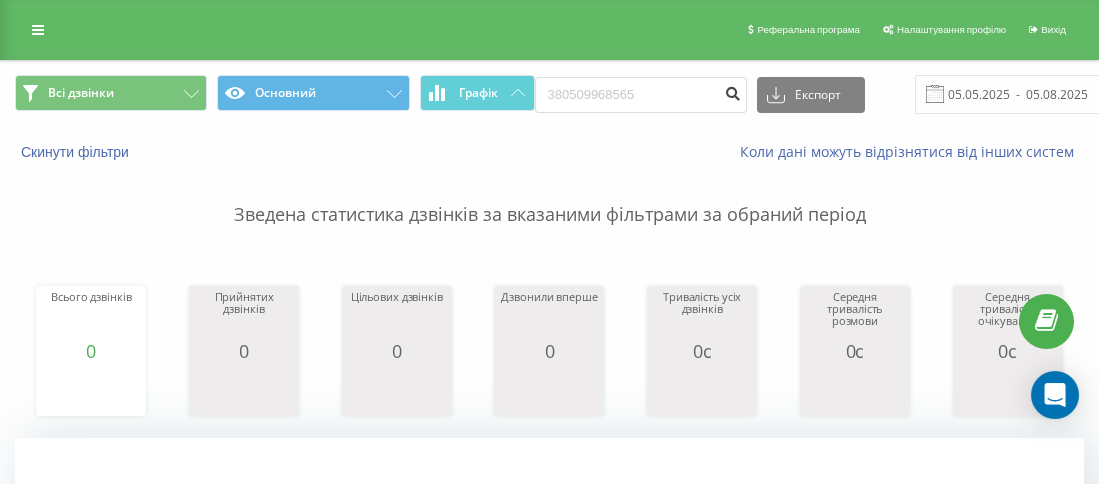 click at bounding box center [733, 91] 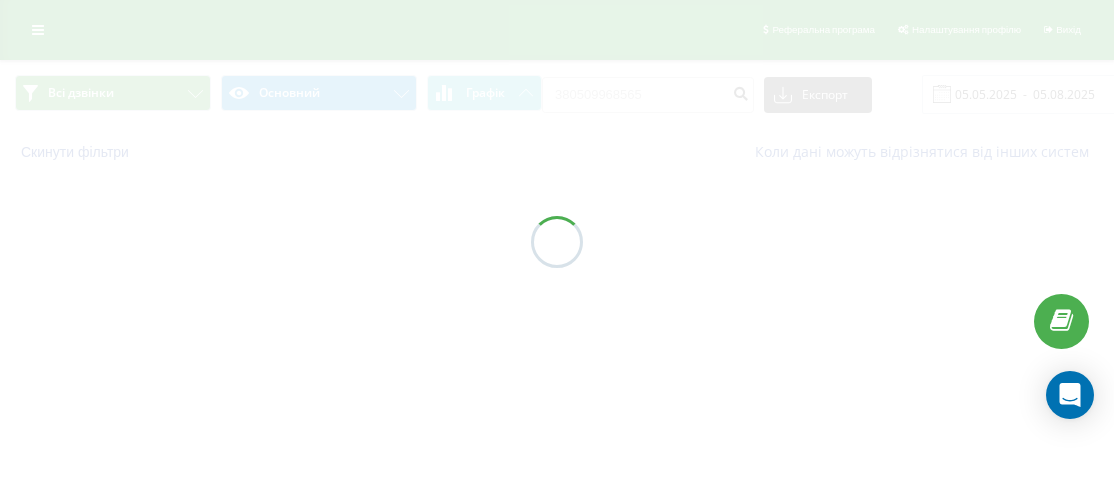 scroll, scrollTop: 0, scrollLeft: 0, axis: both 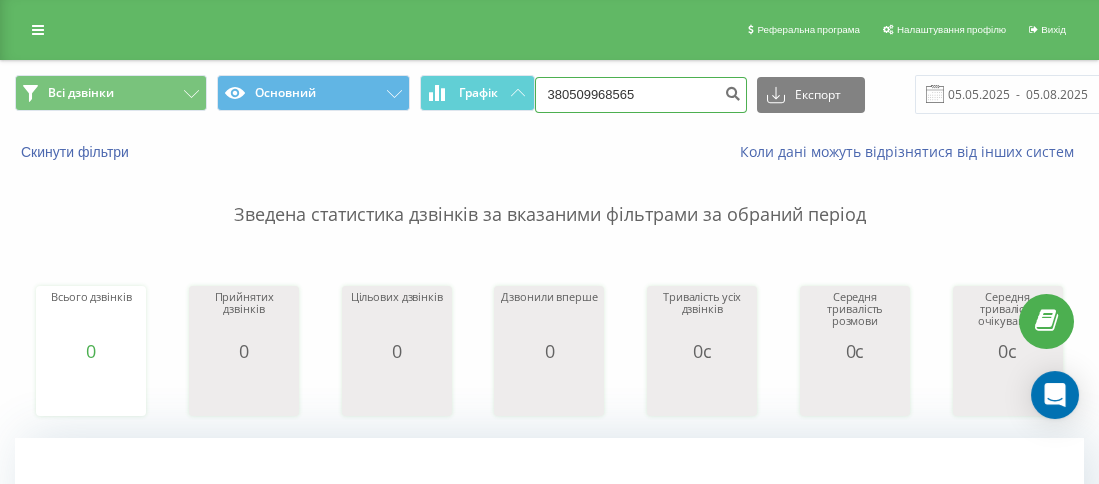 drag, startPoint x: 668, startPoint y: 97, endPoint x: 567, endPoint y: 91, distance: 101.17806 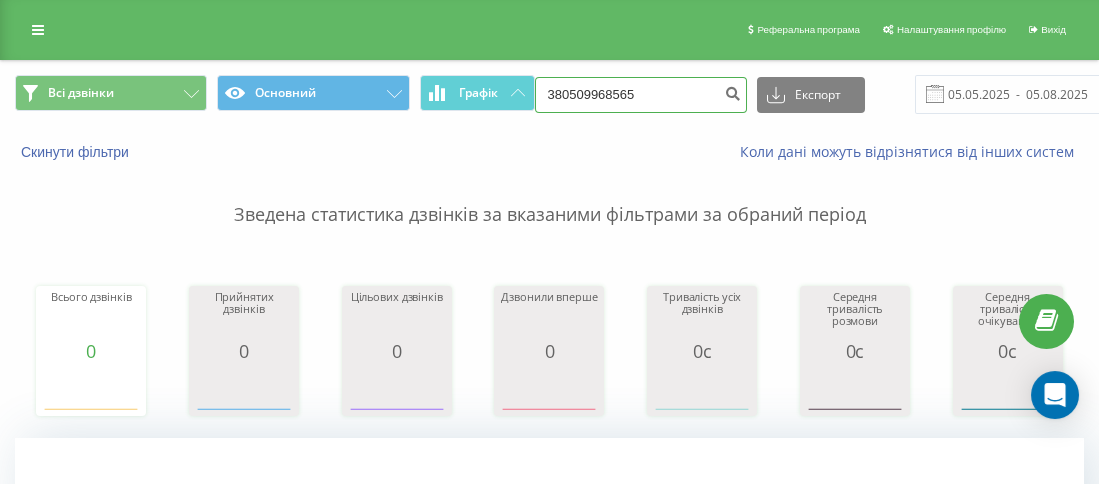 click on "380509968565" at bounding box center [641, 95] 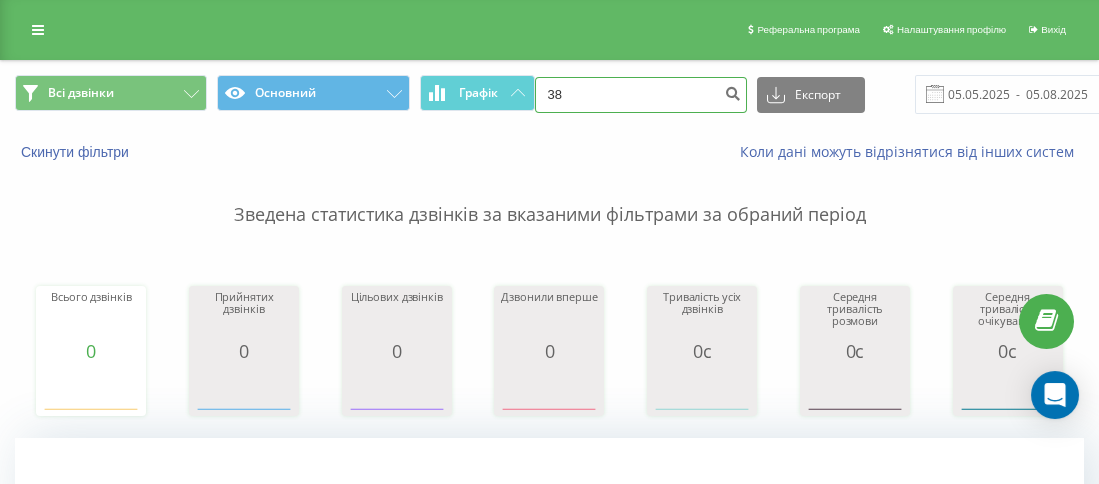 paste on "0934594201" 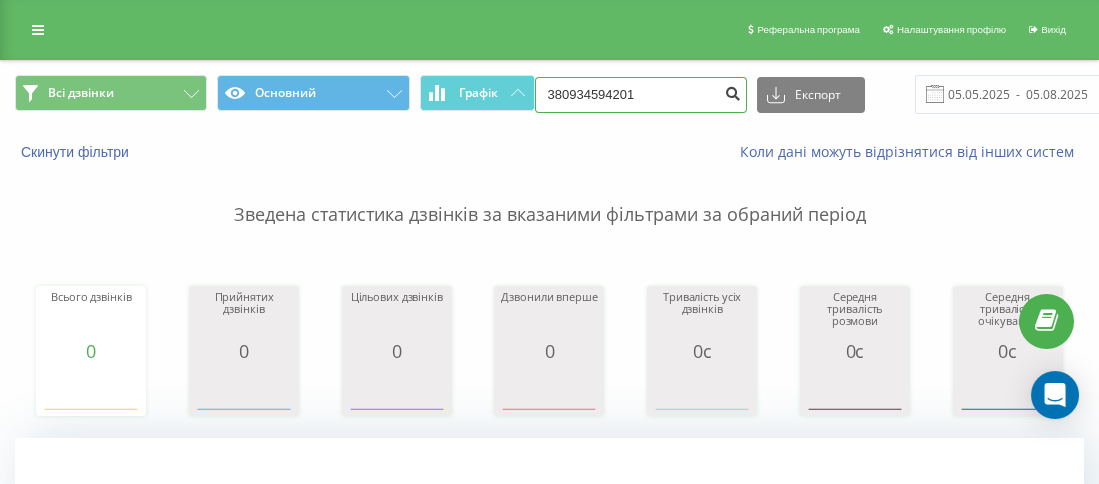 type on "380934594201" 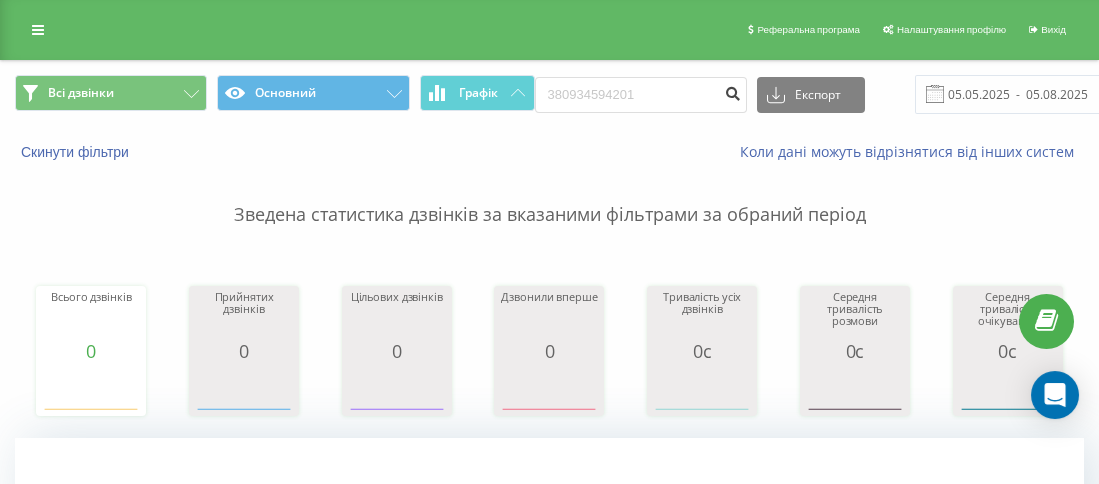 click at bounding box center (733, 91) 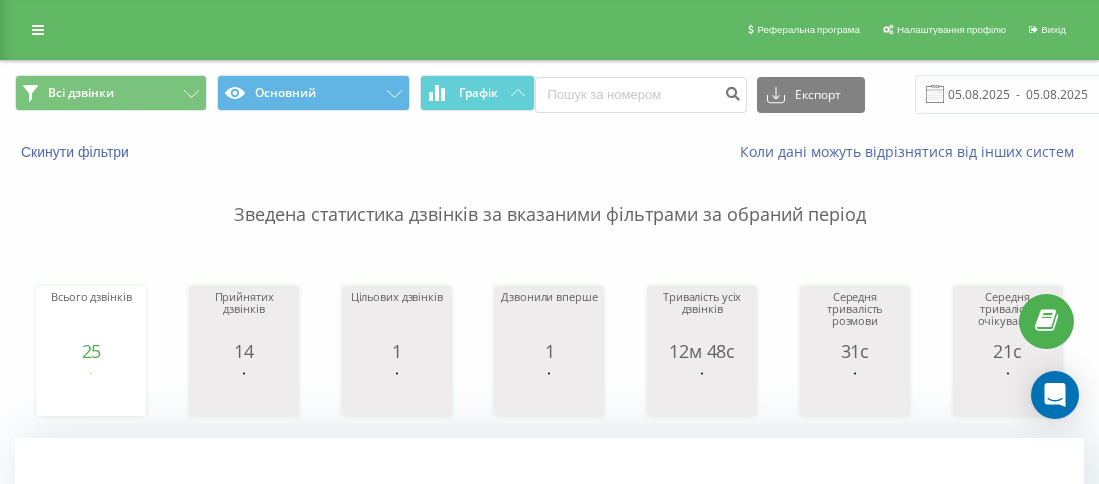 scroll, scrollTop: 0, scrollLeft: 0, axis: both 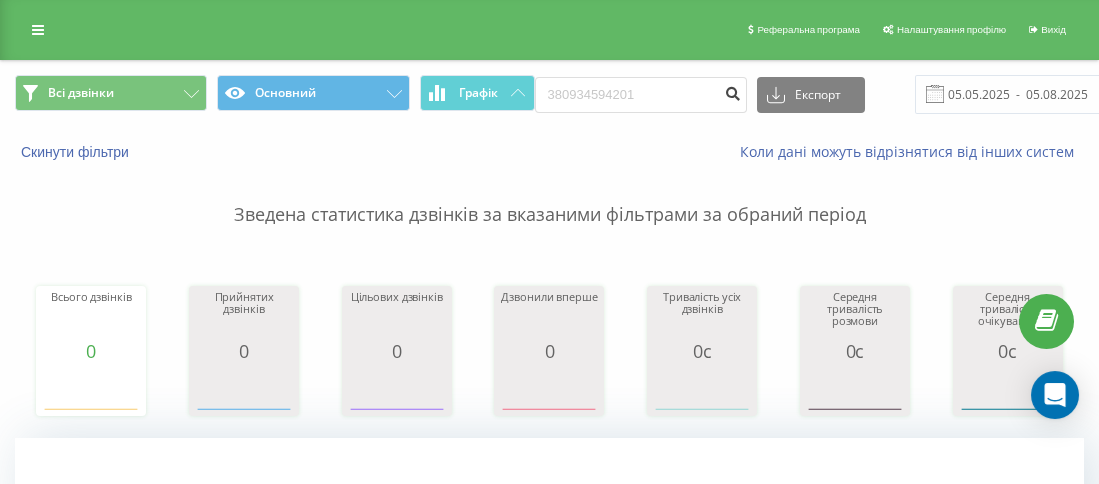 click at bounding box center (733, 91) 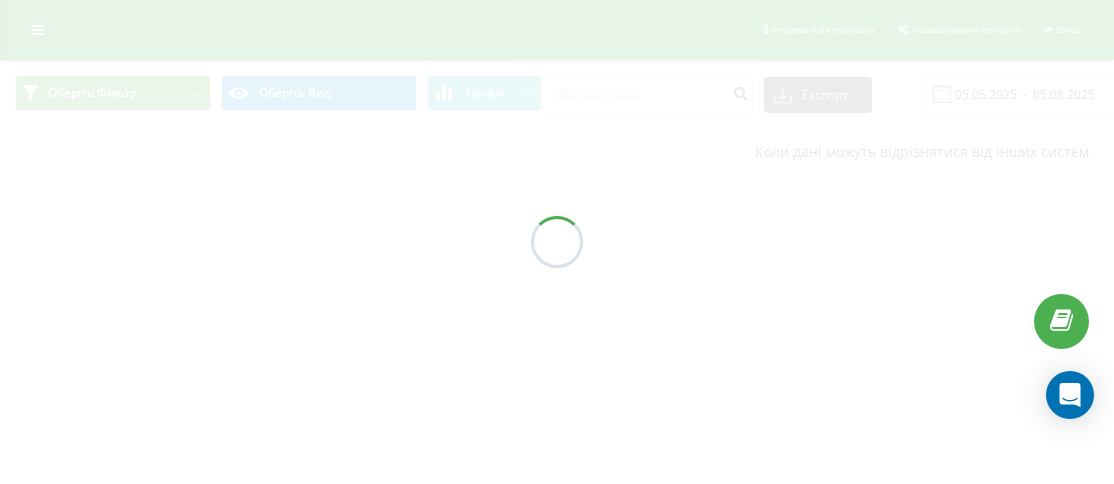 scroll, scrollTop: 0, scrollLeft: 0, axis: both 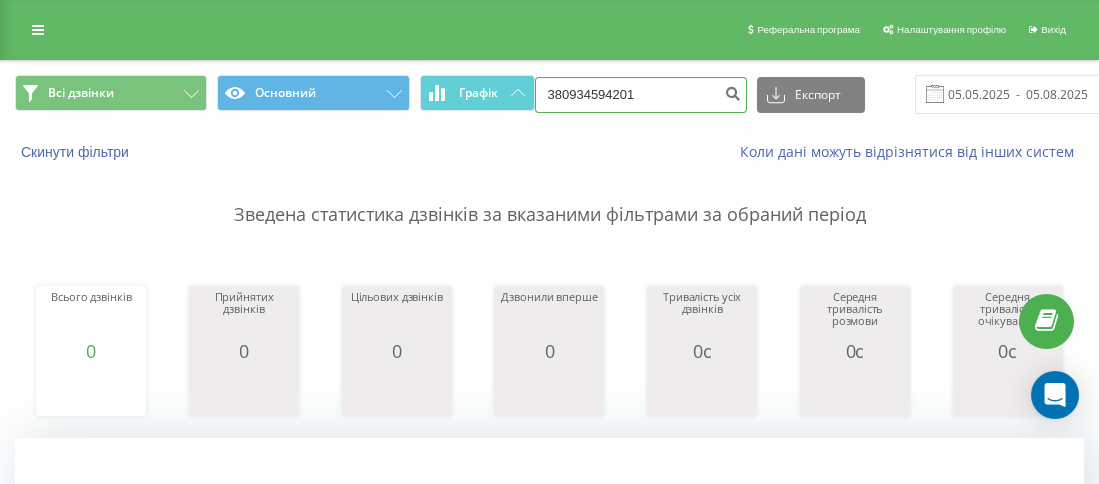 drag, startPoint x: 623, startPoint y: 84, endPoint x: 561, endPoint y: 81, distance: 62.072536 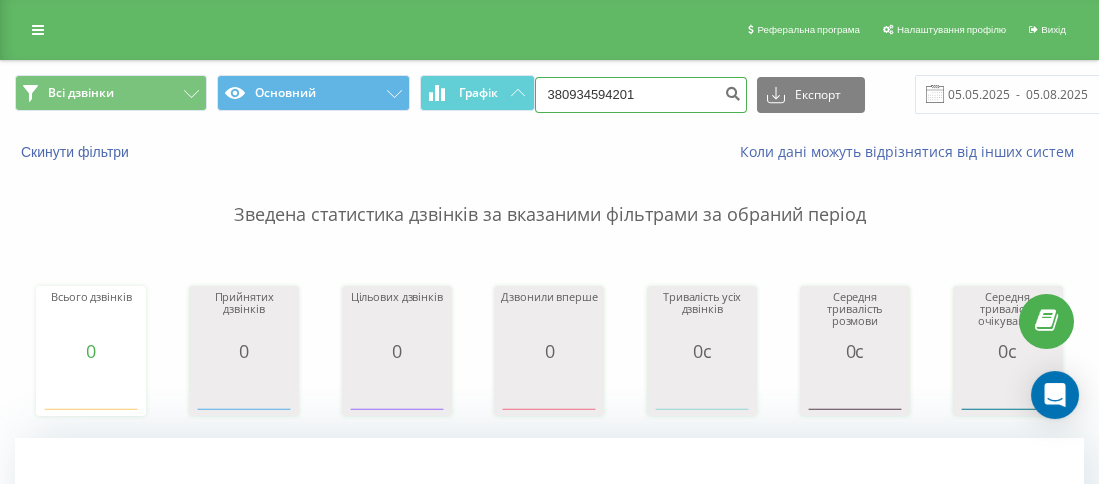 click on "380934594201" at bounding box center (641, 95) 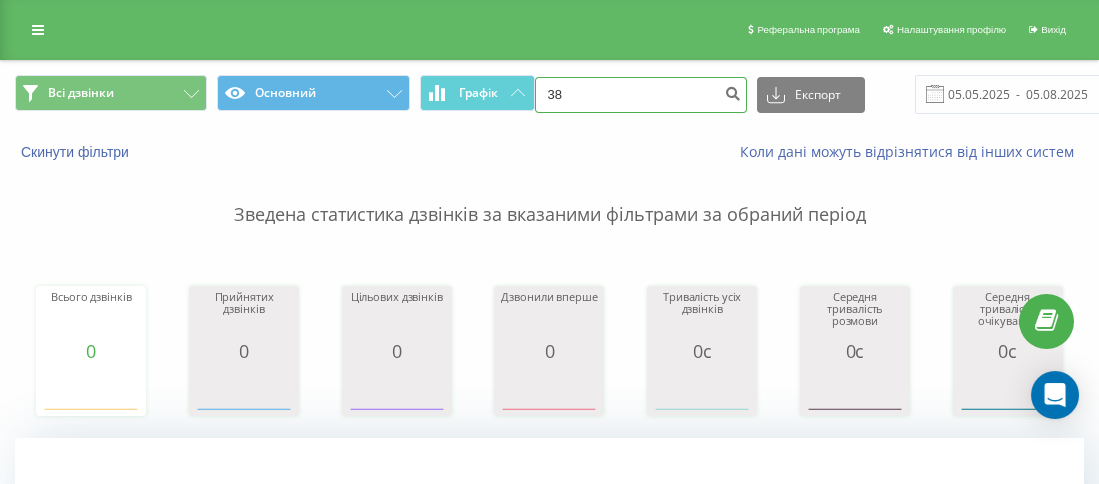 paste on "0630414117" 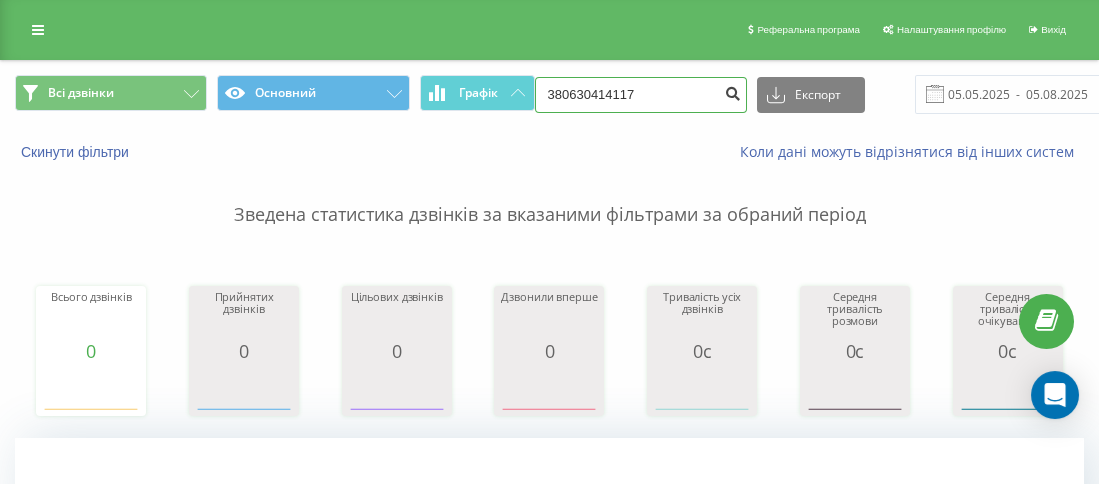 type on "380630414117" 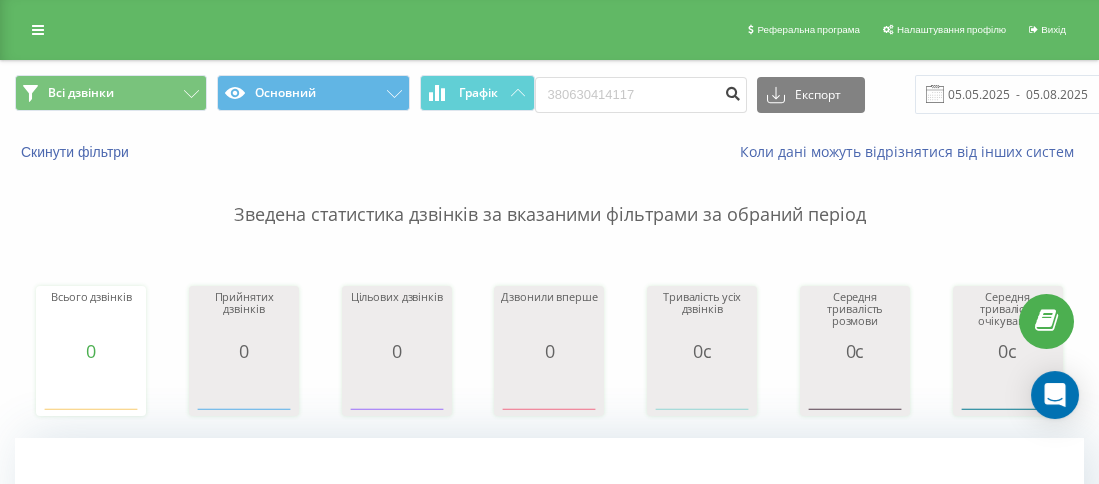 click at bounding box center (733, 91) 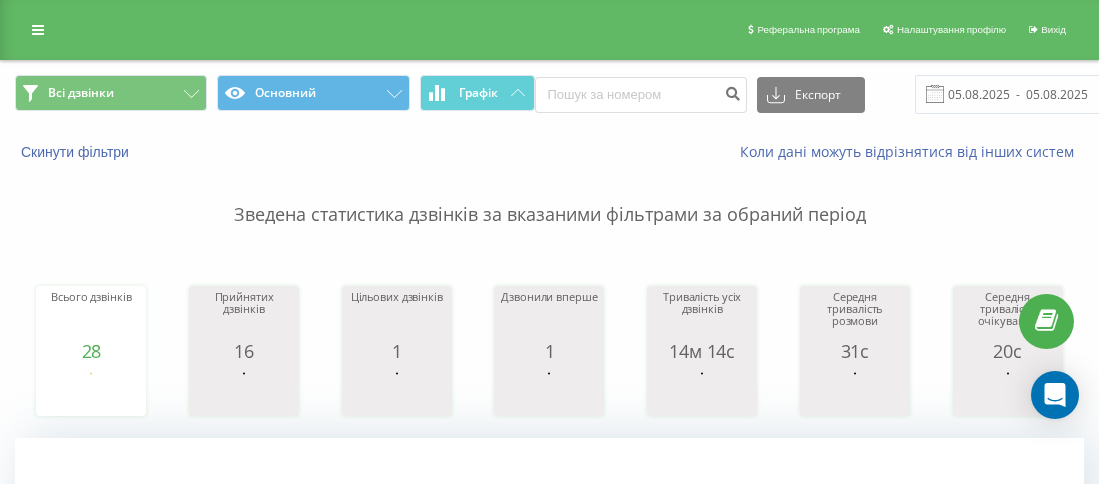 scroll, scrollTop: 0, scrollLeft: 0, axis: both 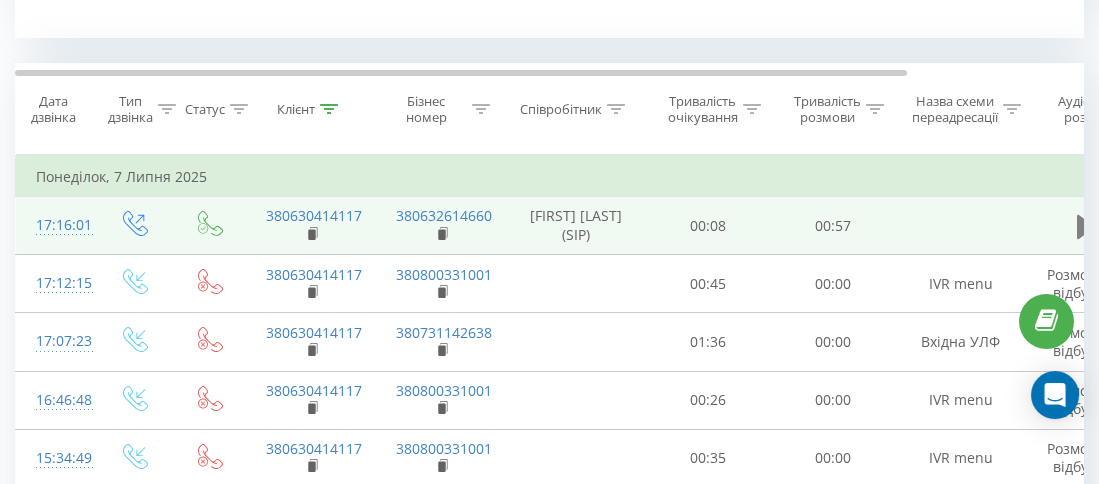 click 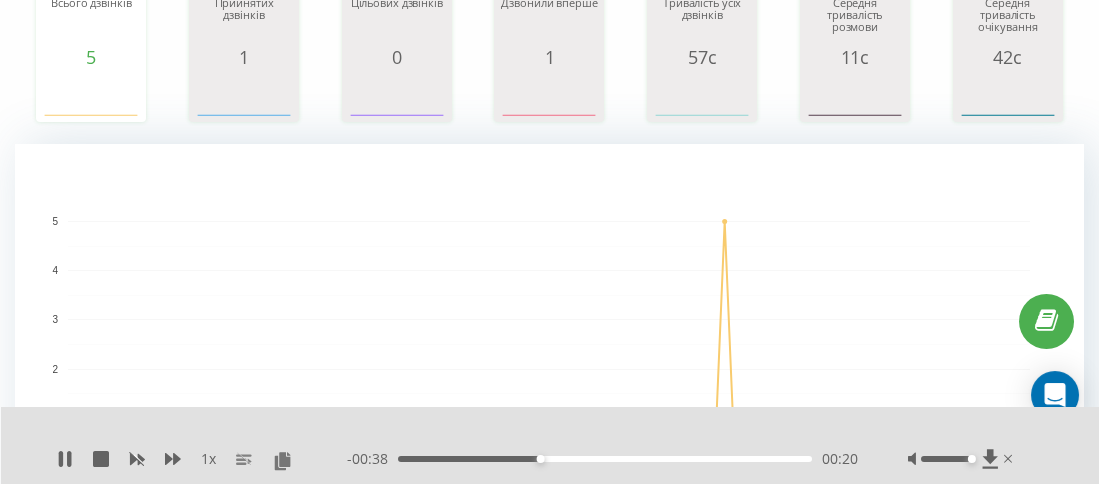 scroll, scrollTop: 0, scrollLeft: 0, axis: both 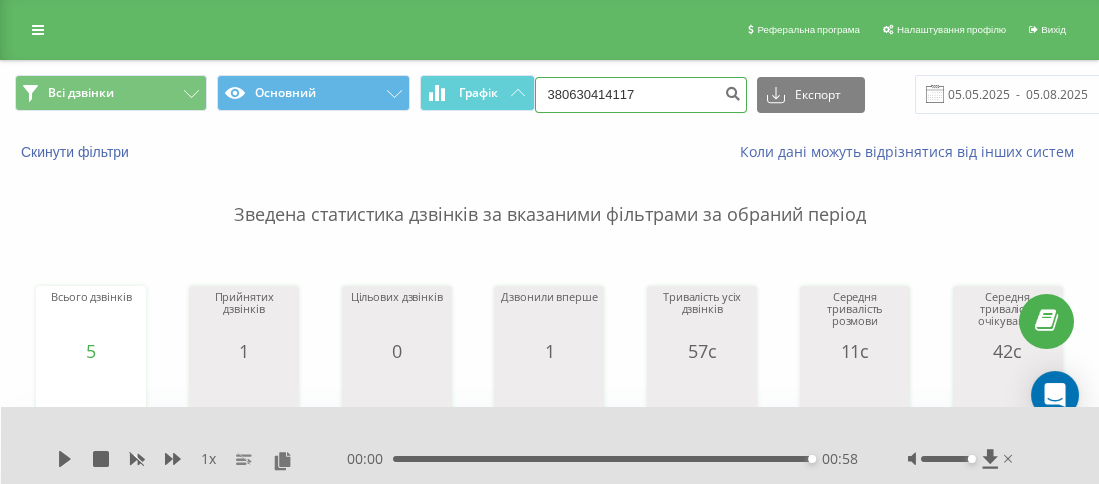 drag, startPoint x: 648, startPoint y: 98, endPoint x: 565, endPoint y: 102, distance: 83.09633 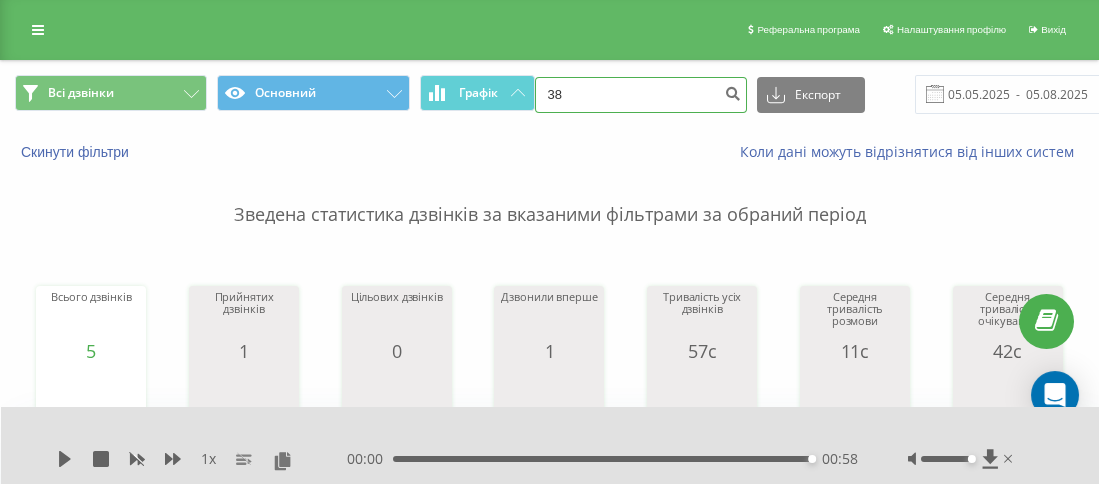 paste on "0639509675" 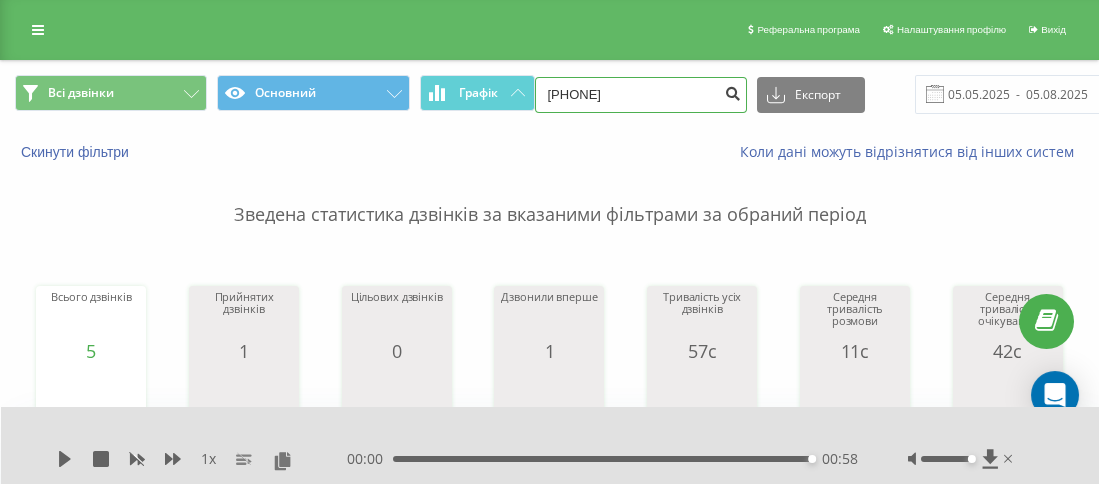 type on "380639509675" 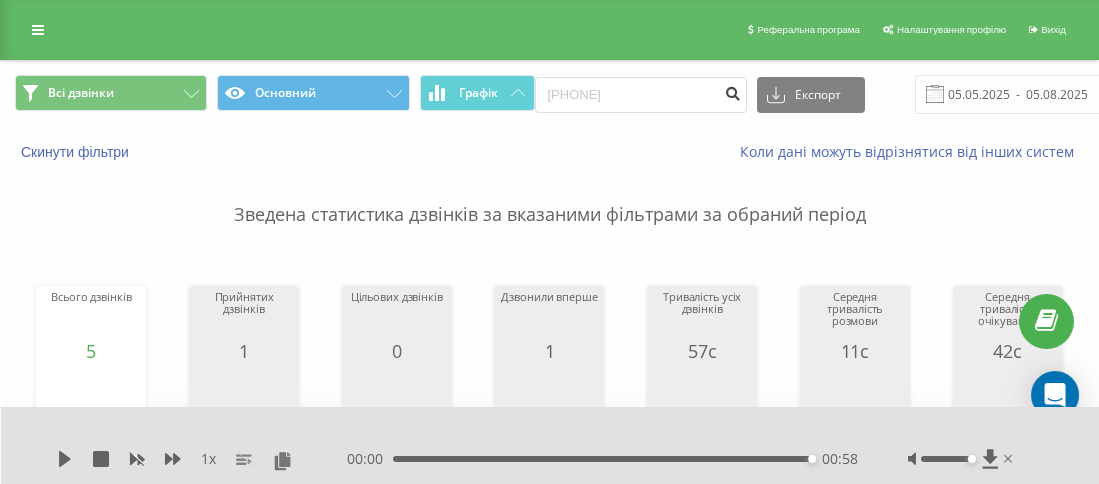 click at bounding box center [733, 91] 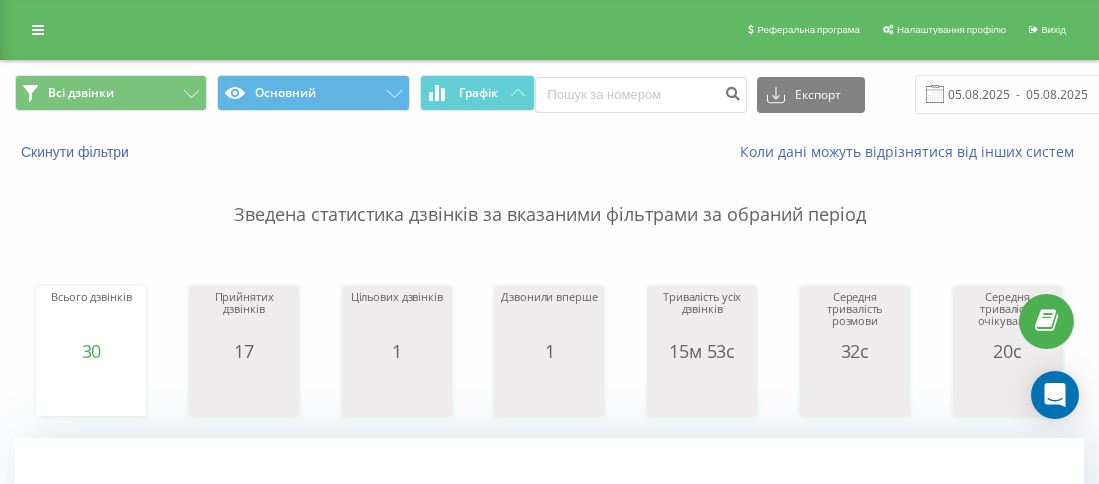 scroll, scrollTop: 0, scrollLeft: 0, axis: both 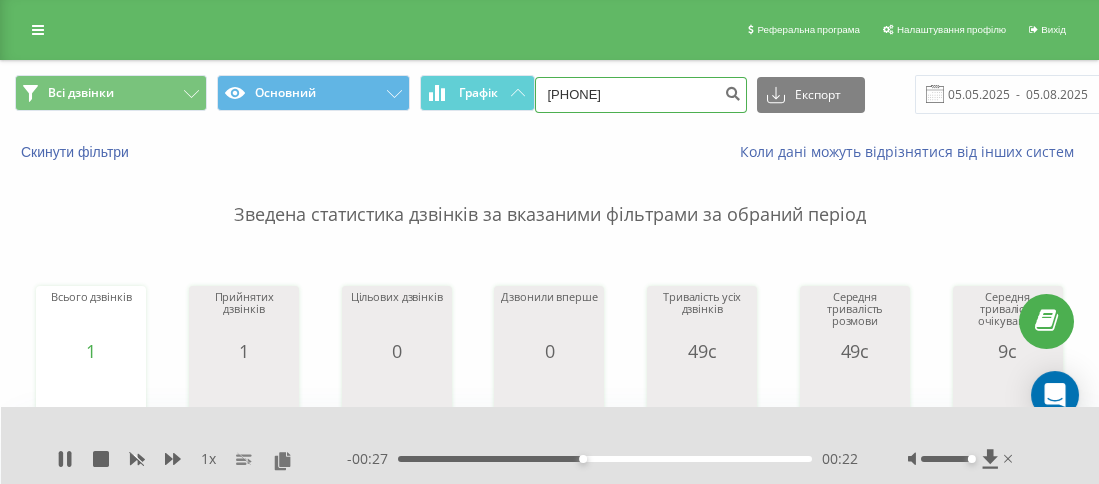 drag, startPoint x: 650, startPoint y: 92, endPoint x: 564, endPoint y: 87, distance: 86.145226 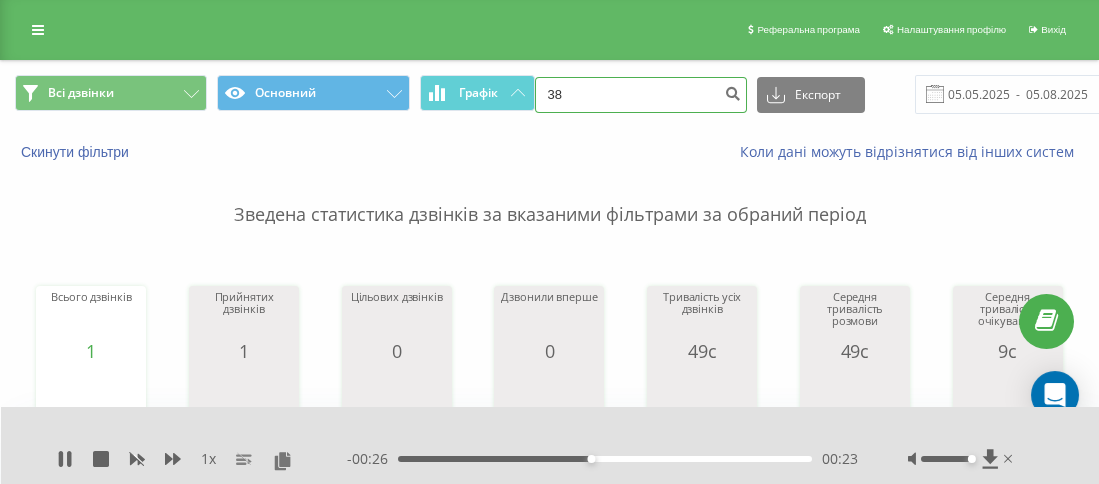 paste on "0988141032" 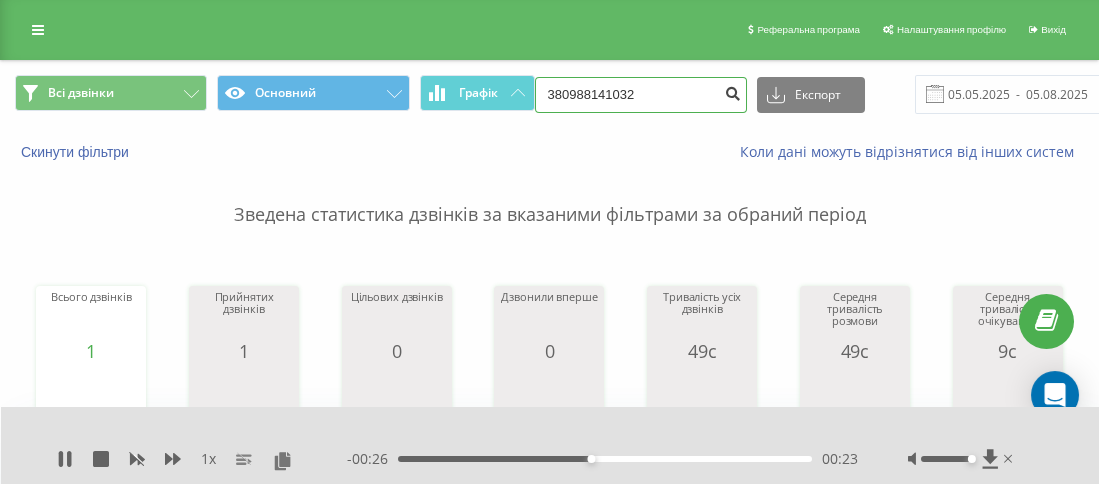 type on "380988141032" 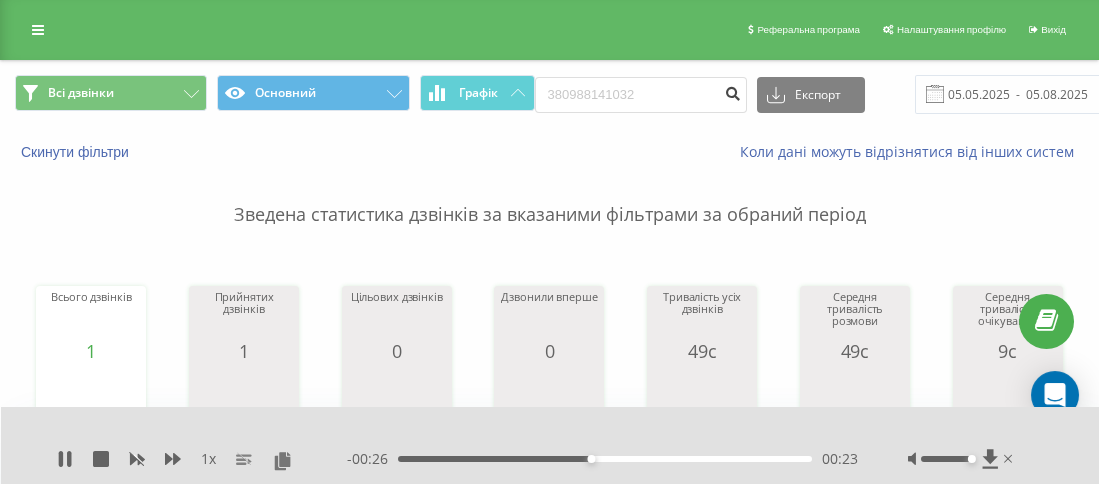 drag, startPoint x: 730, startPoint y: 94, endPoint x: 630, endPoint y: 113, distance: 101.788994 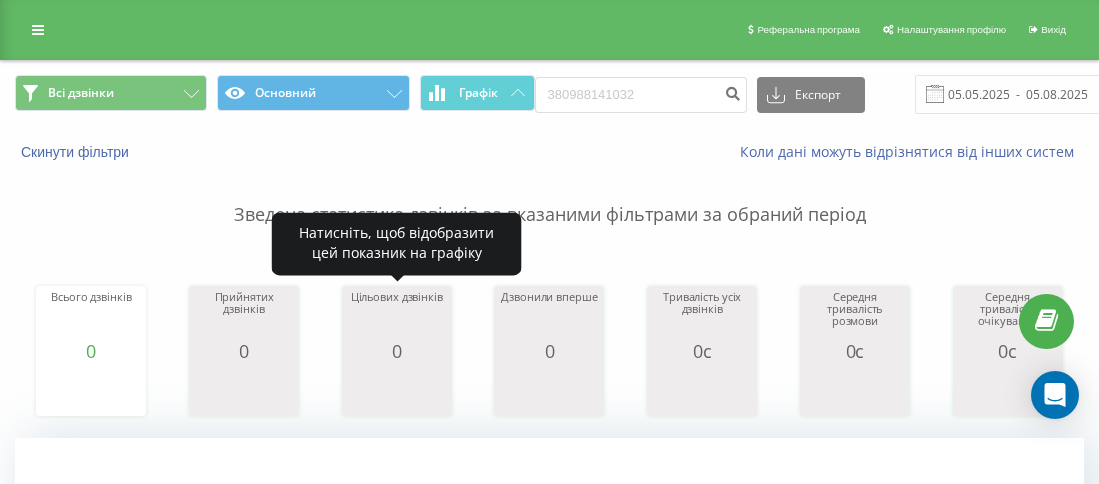 scroll, scrollTop: 0, scrollLeft: 0, axis: both 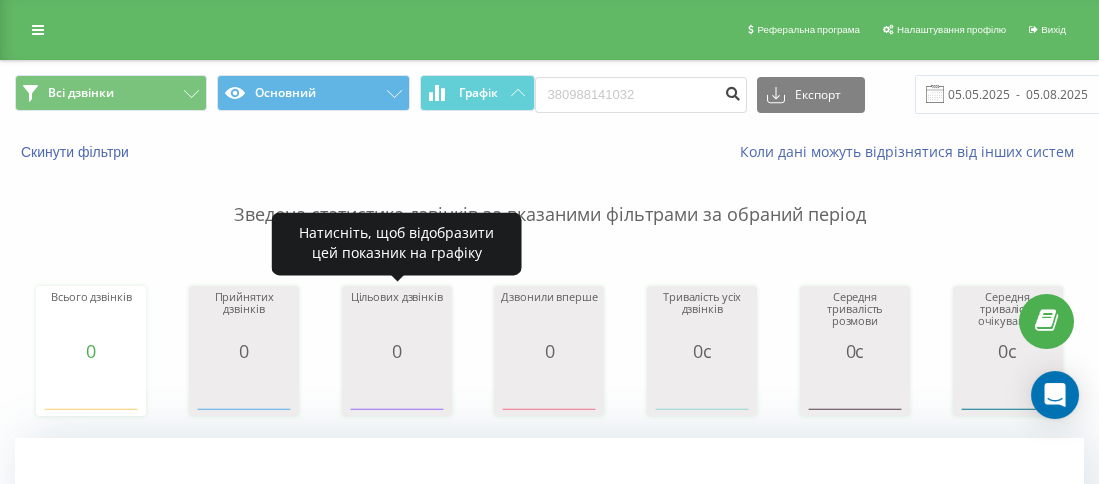 click at bounding box center [733, 91] 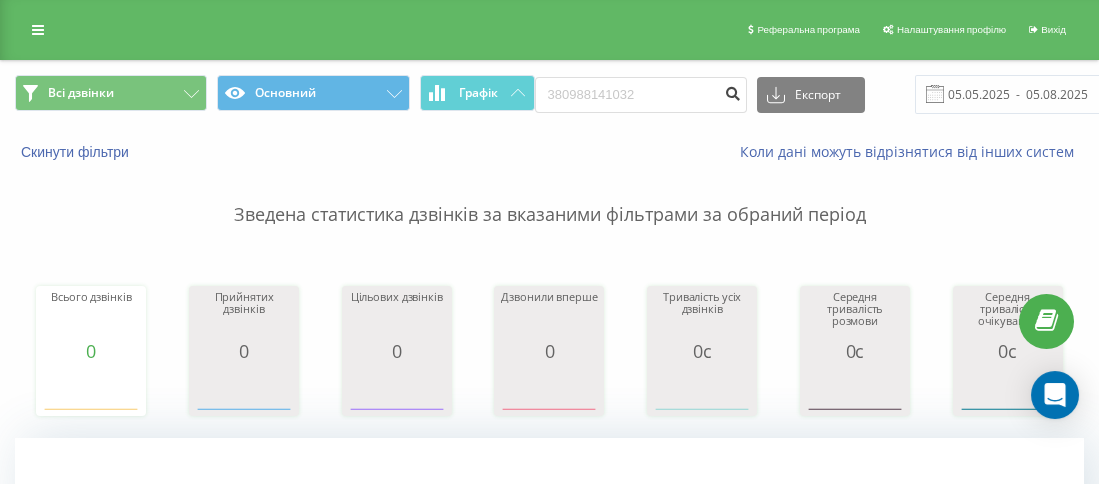 scroll, scrollTop: 0, scrollLeft: 0, axis: both 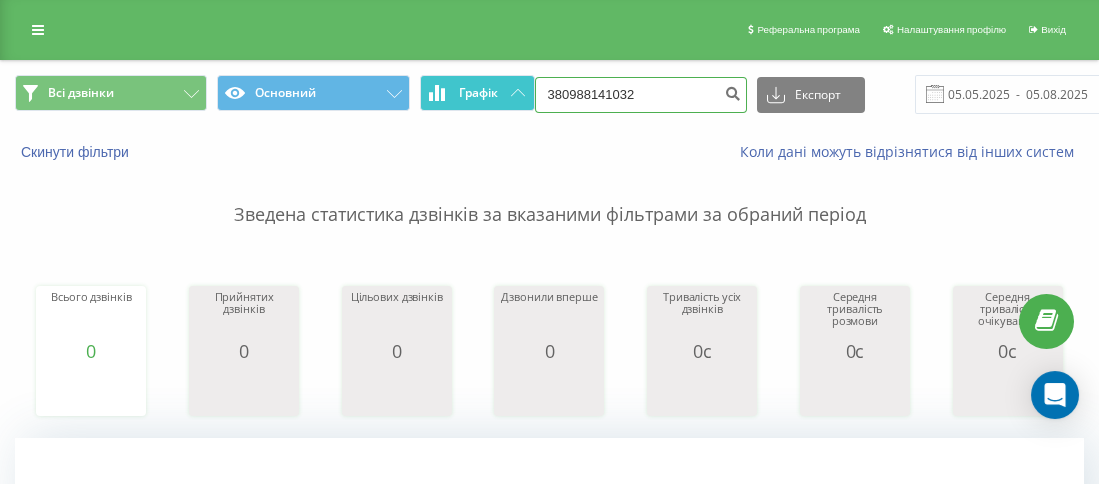 drag, startPoint x: 659, startPoint y: 91, endPoint x: 526, endPoint y: 95, distance: 133.06013 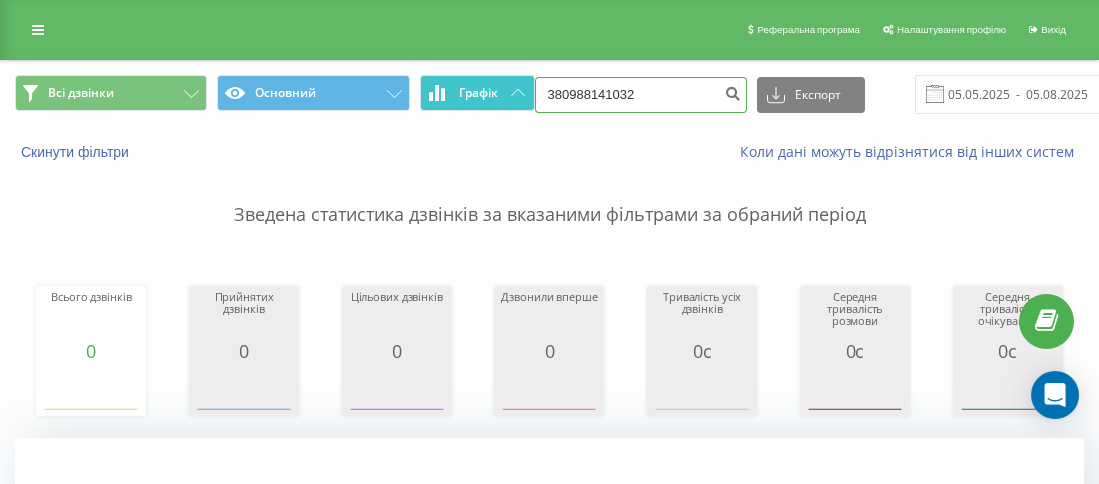 click on "Всі дзвінки Основний Графік [PHONE] Експорт .csv .xls .xlsx [DATE]  -  [DATE]" at bounding box center (549, 94) 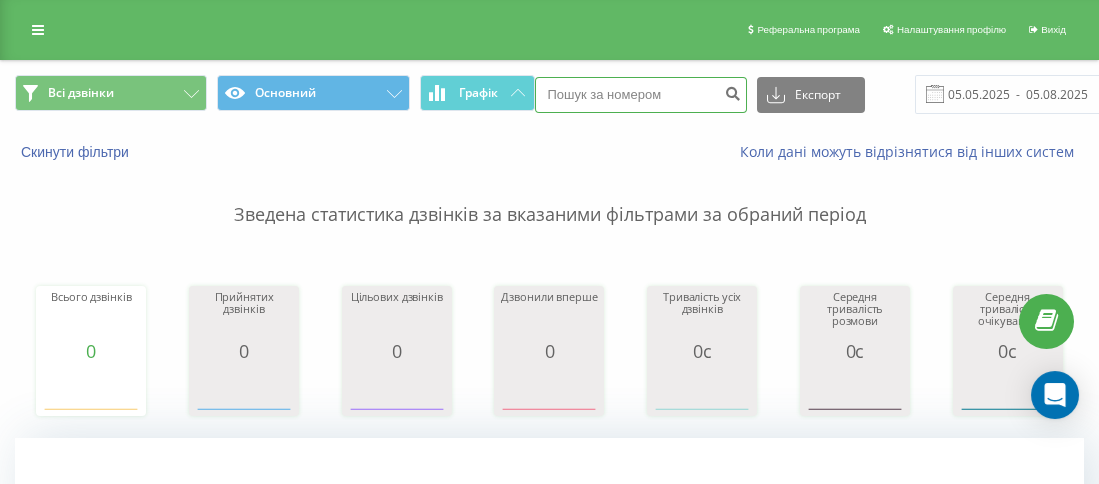 paste on "380968819562" 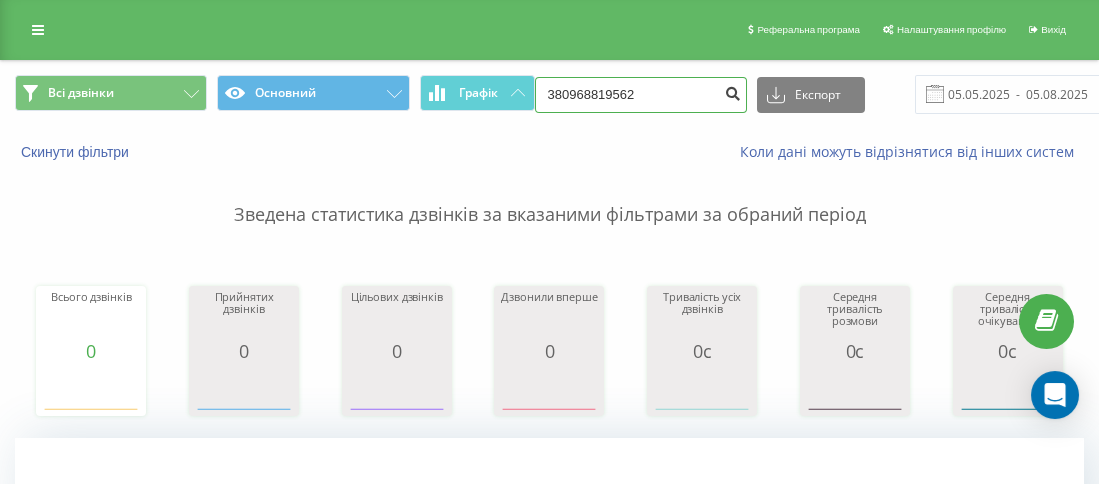 type on "380968819562" 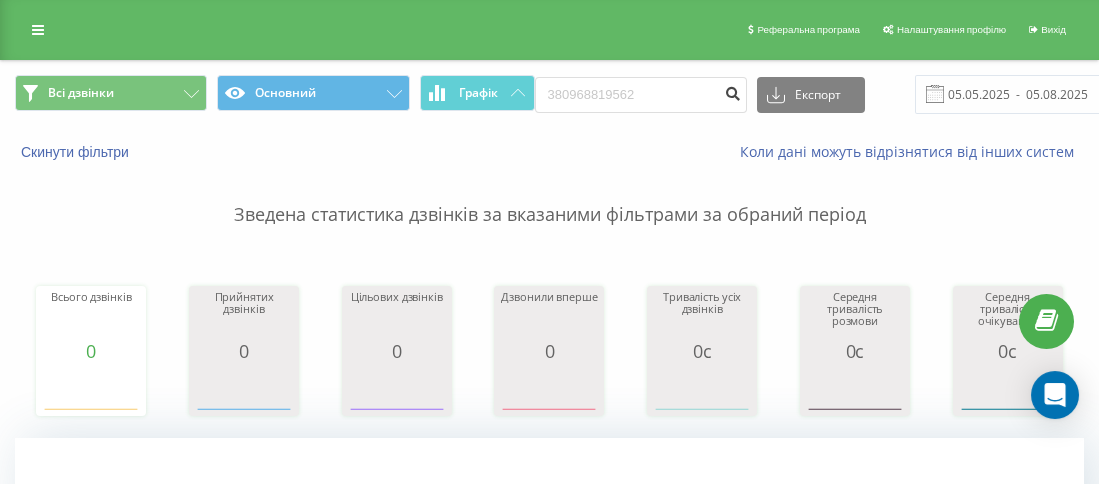 click at bounding box center [733, 91] 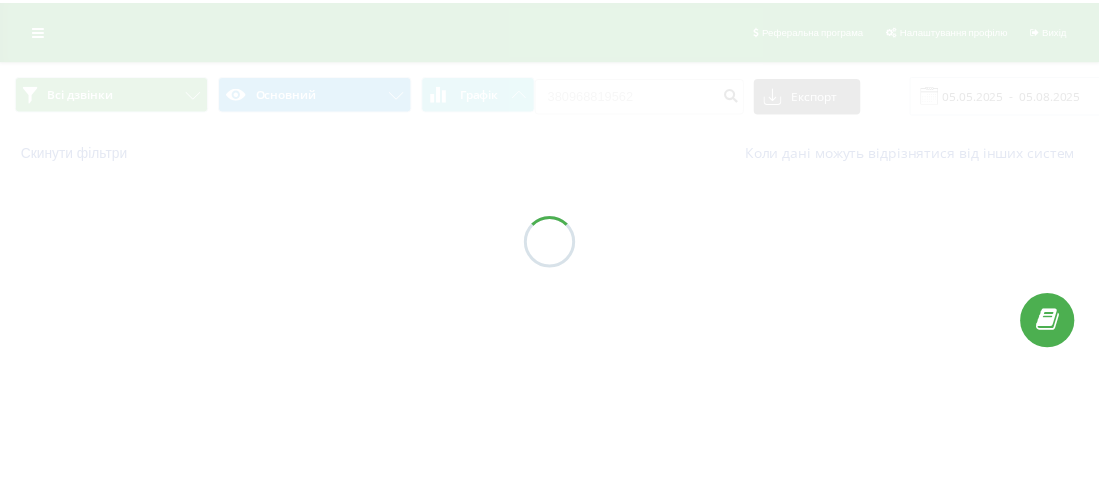 scroll, scrollTop: 0, scrollLeft: 0, axis: both 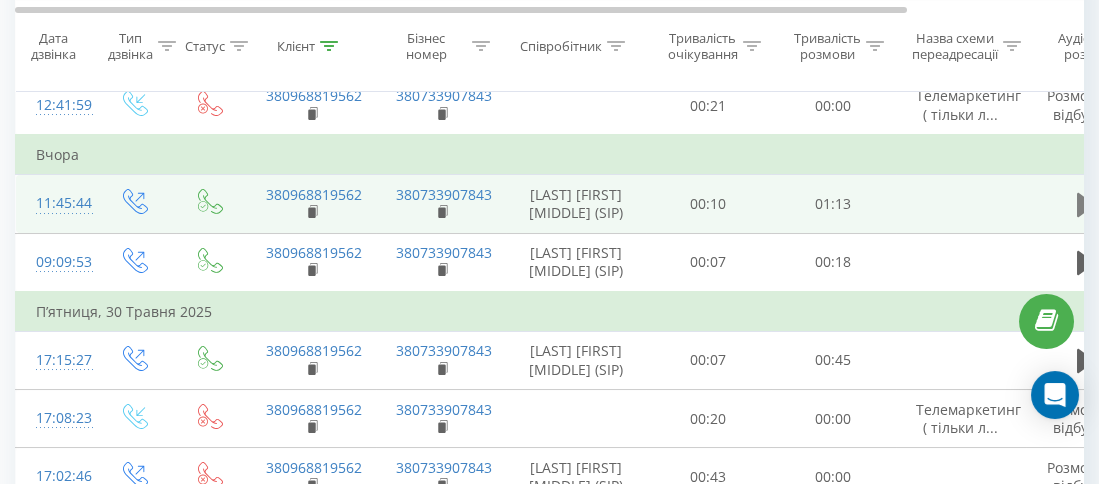 click 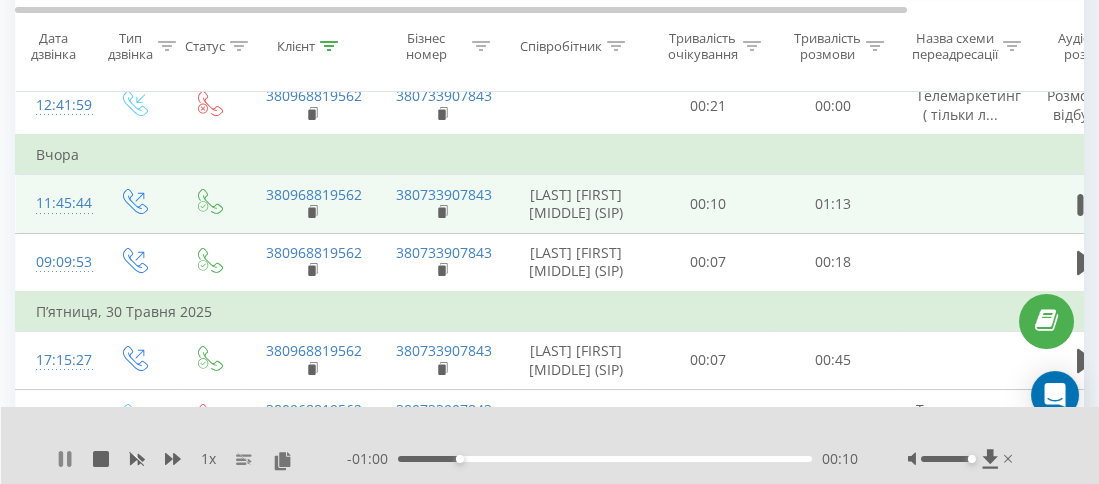 click 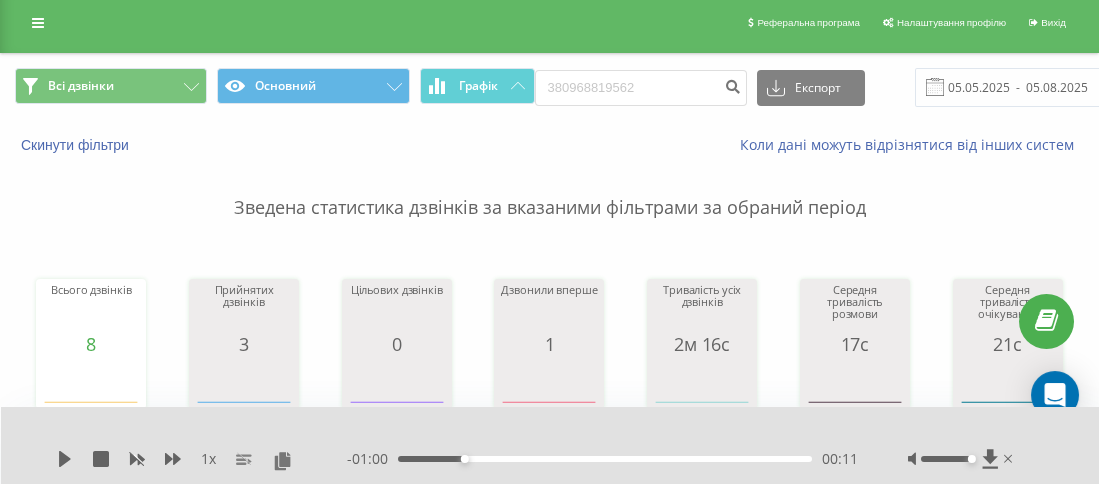scroll, scrollTop: 0, scrollLeft: 0, axis: both 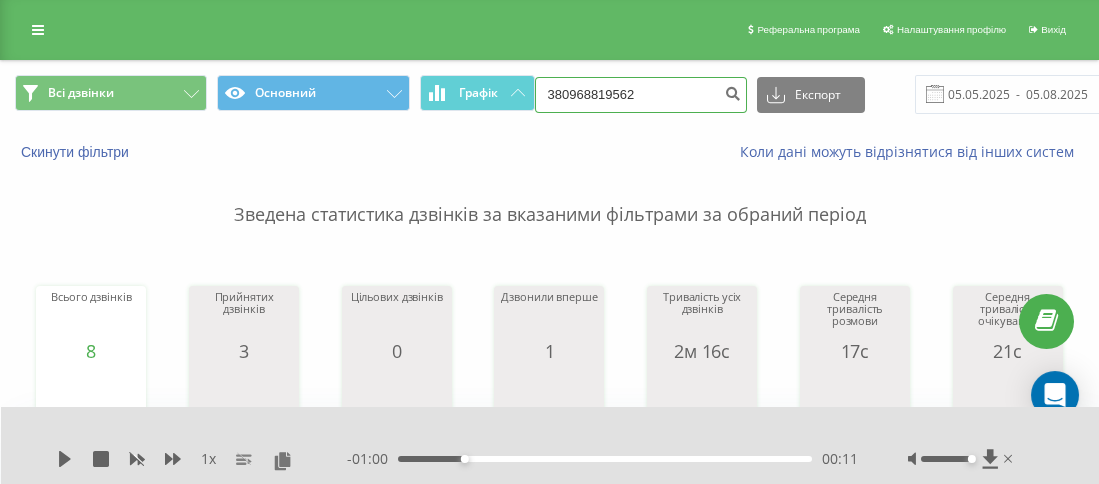drag, startPoint x: 628, startPoint y: 98, endPoint x: 568, endPoint y: 94, distance: 60.133186 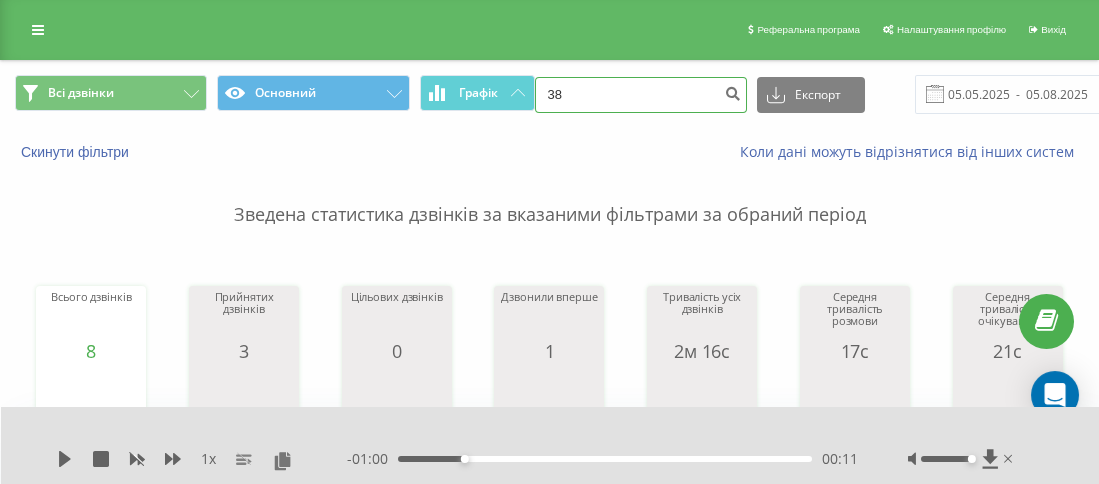 paste on "0632441389" 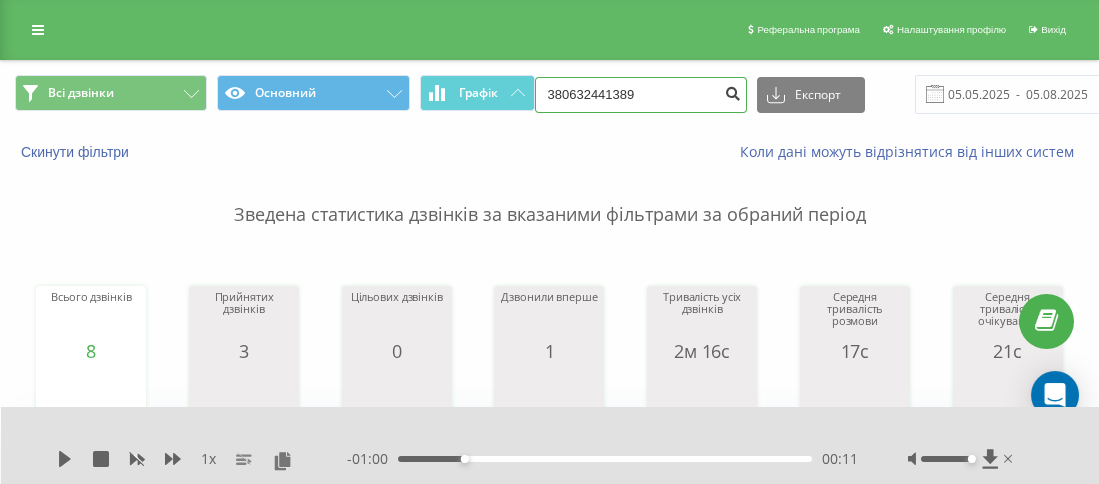 type on "380632441389" 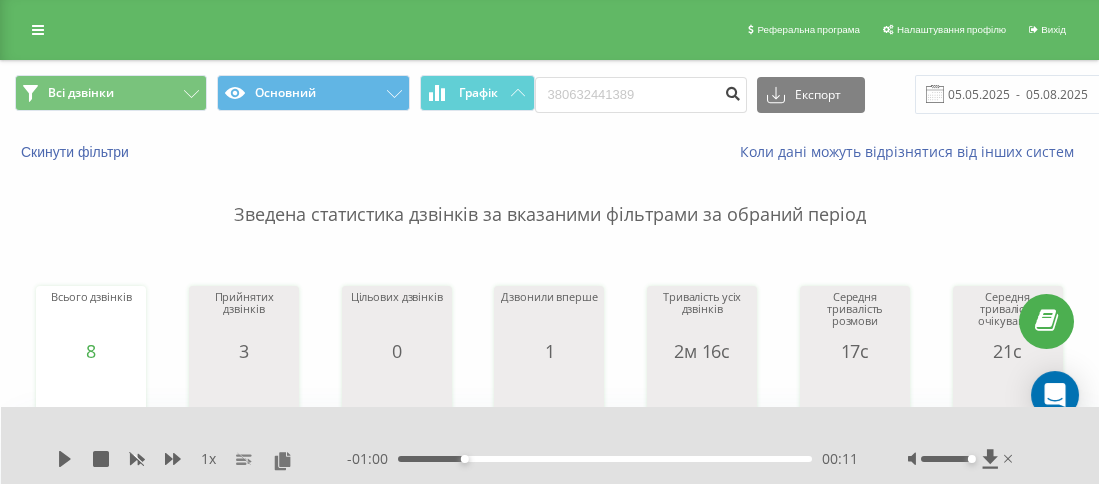 click at bounding box center (733, 91) 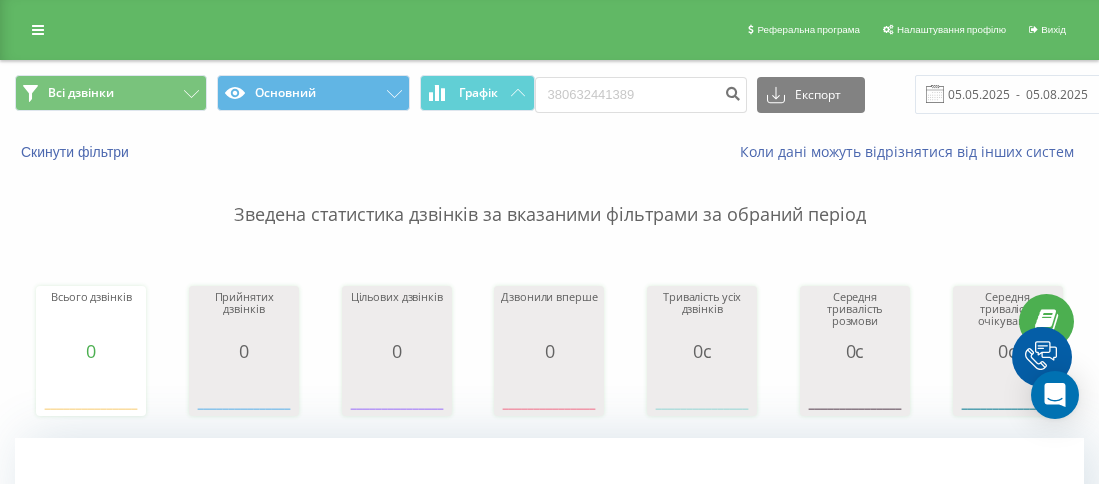 scroll, scrollTop: 0, scrollLeft: 0, axis: both 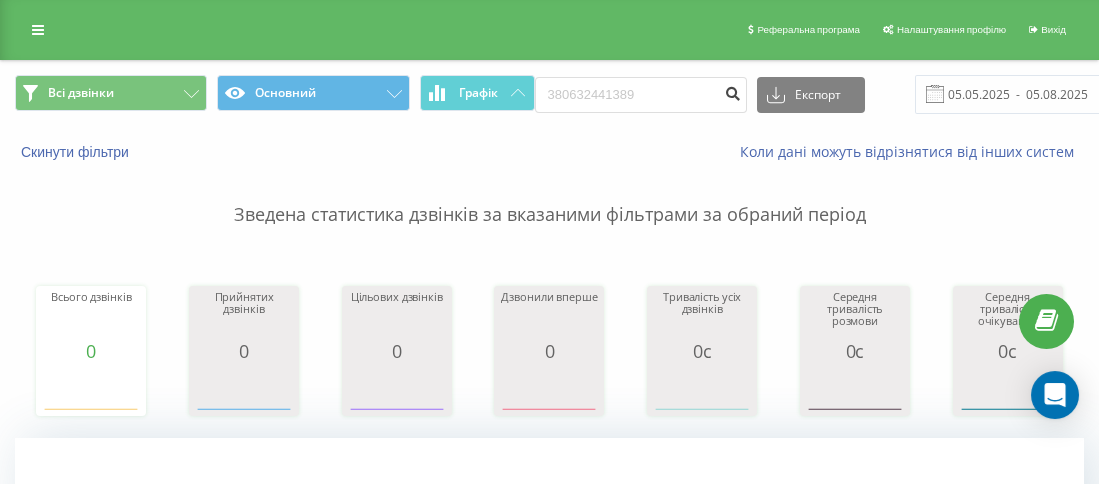 click at bounding box center (733, 91) 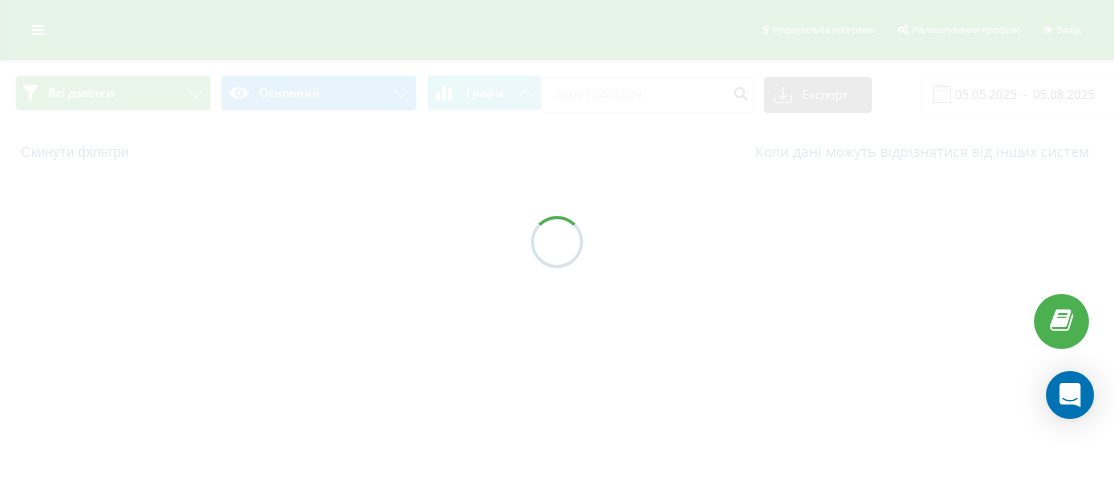 scroll, scrollTop: 0, scrollLeft: 0, axis: both 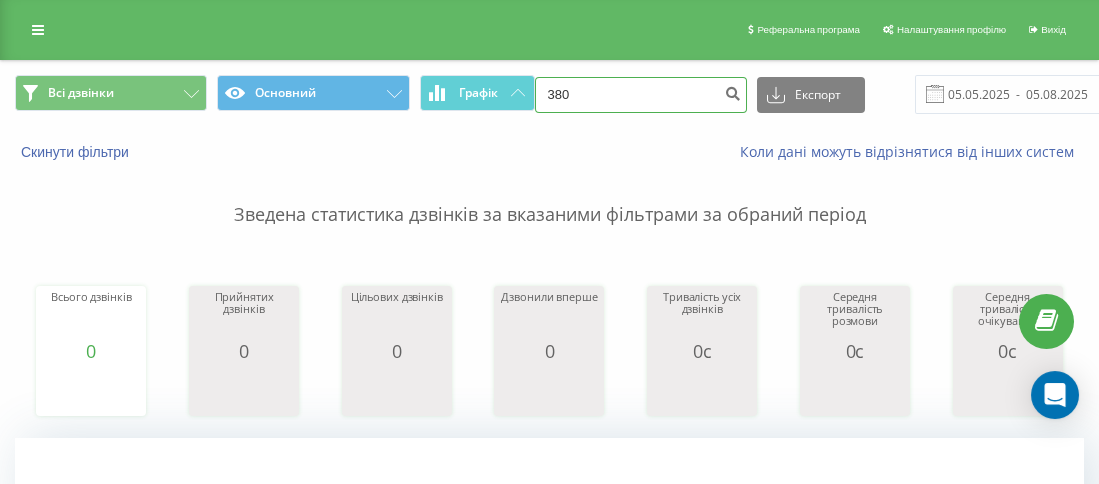 drag, startPoint x: 620, startPoint y: 98, endPoint x: 562, endPoint y: 97, distance: 58.00862 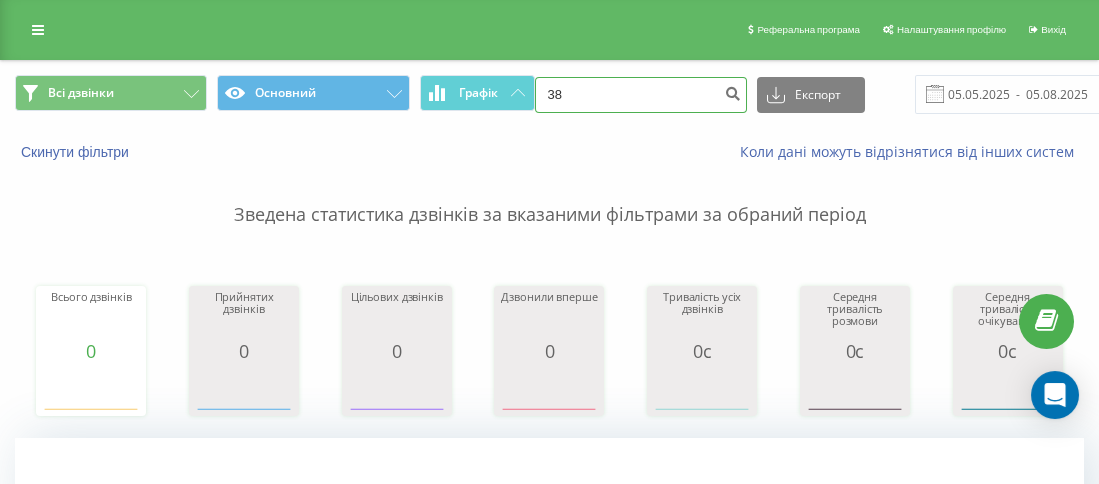 paste on "[PHONE]" 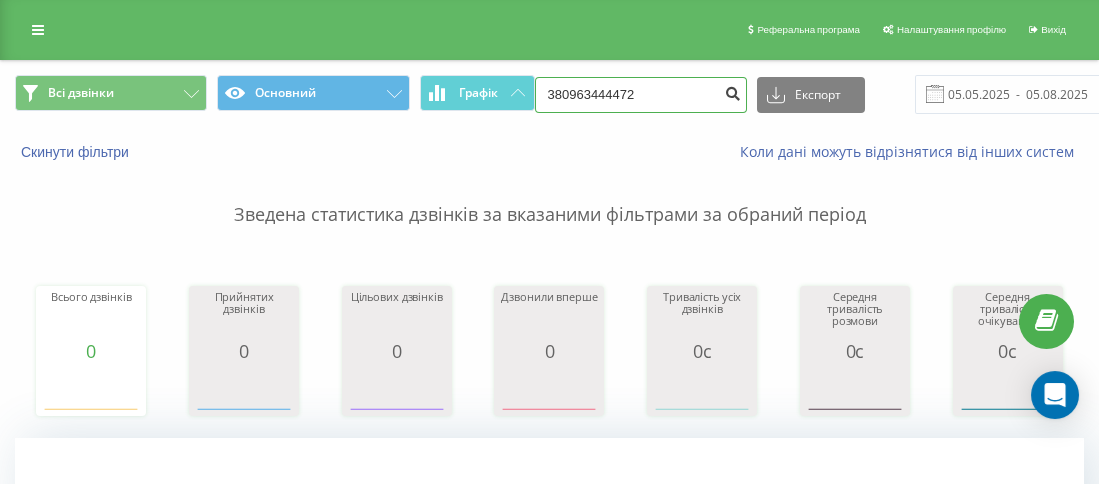 type on "380963444472" 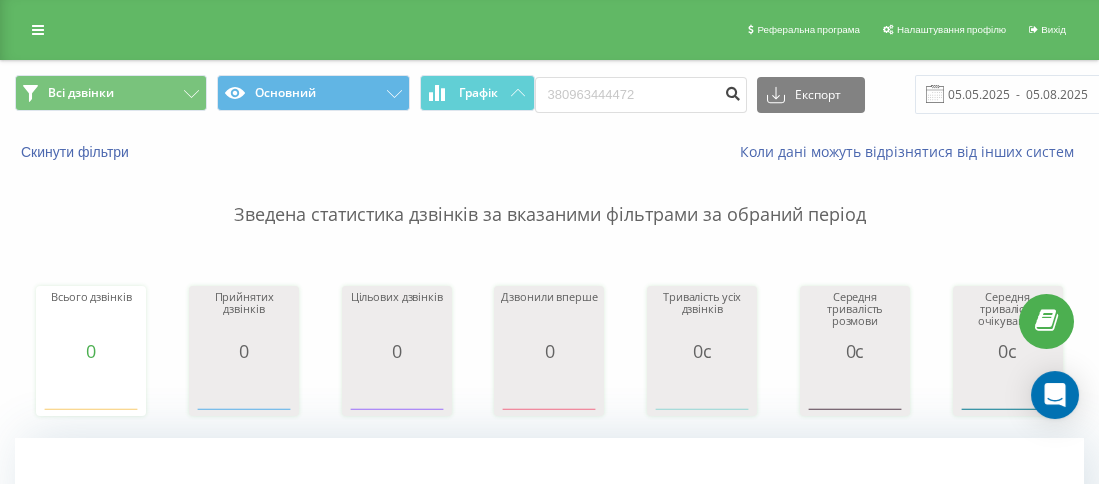 click at bounding box center (733, 91) 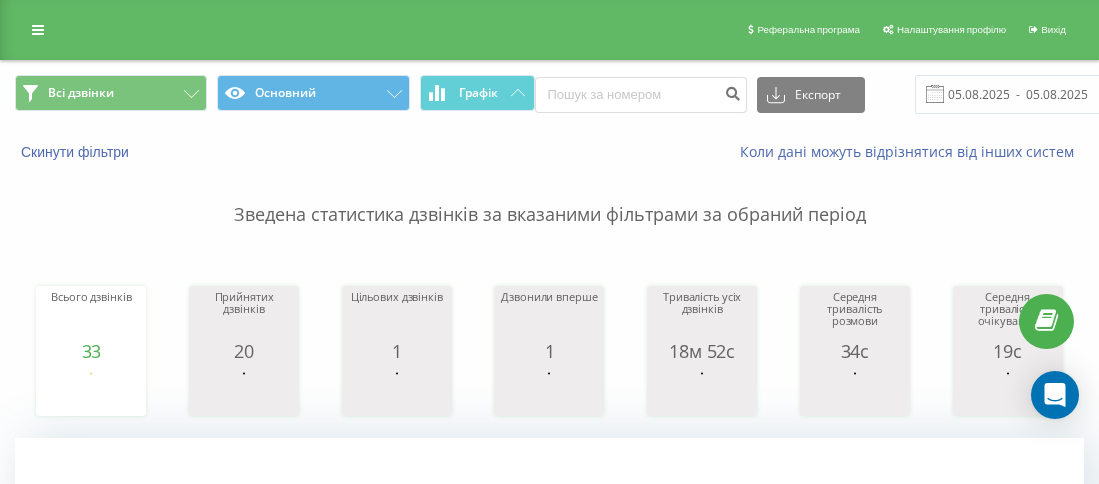 scroll, scrollTop: 0, scrollLeft: 0, axis: both 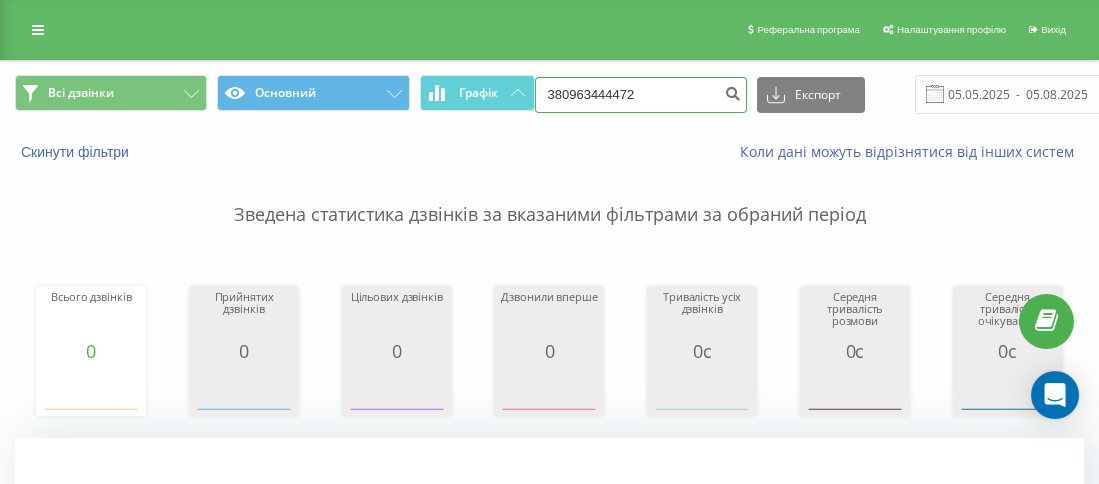 drag, startPoint x: 615, startPoint y: 94, endPoint x: 567, endPoint y: 89, distance: 48.259712 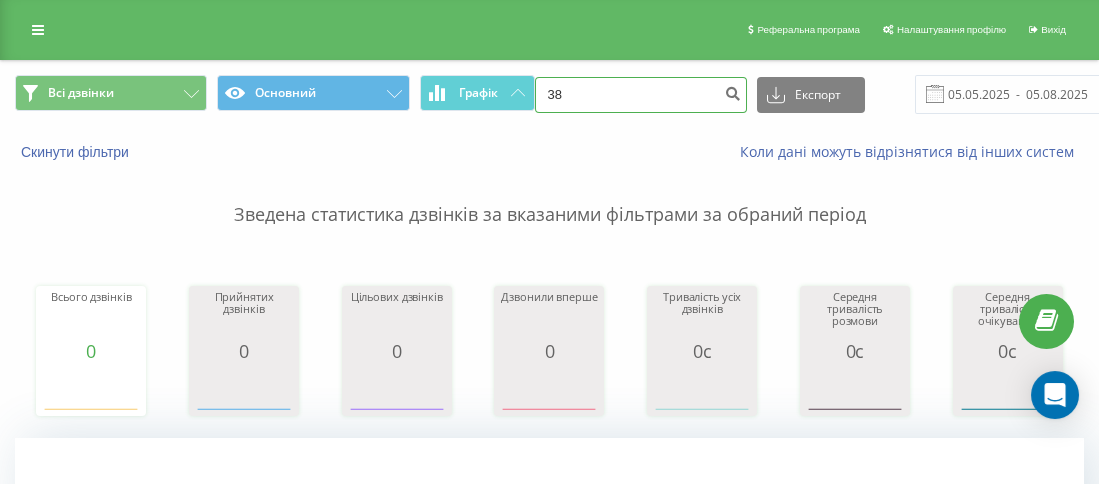 paste on "[PHONE]" 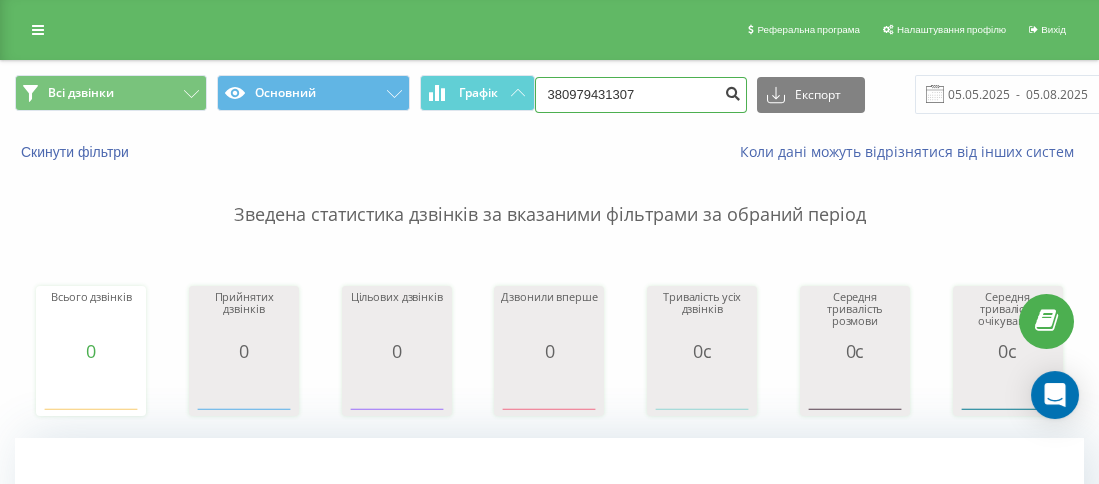 type on "380979431307" 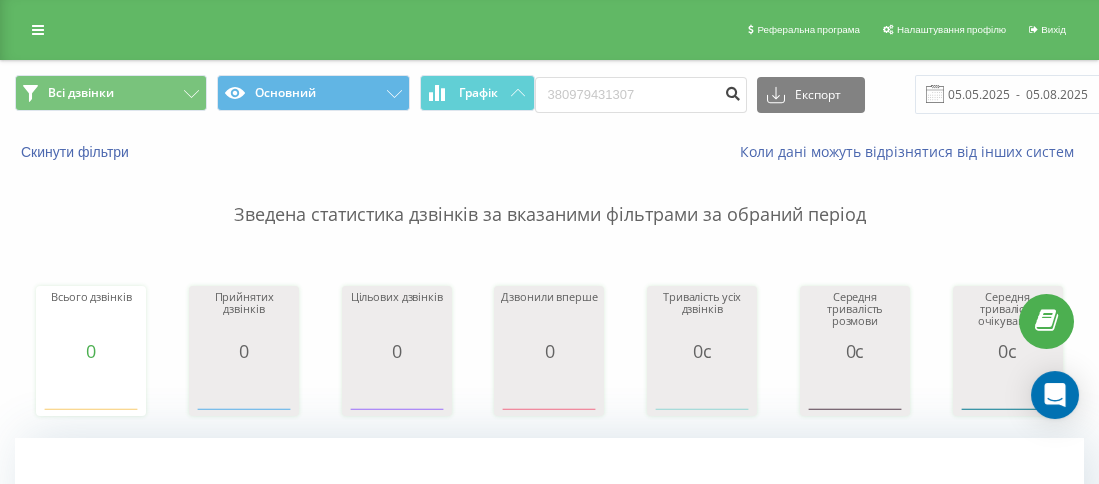 click at bounding box center (733, 91) 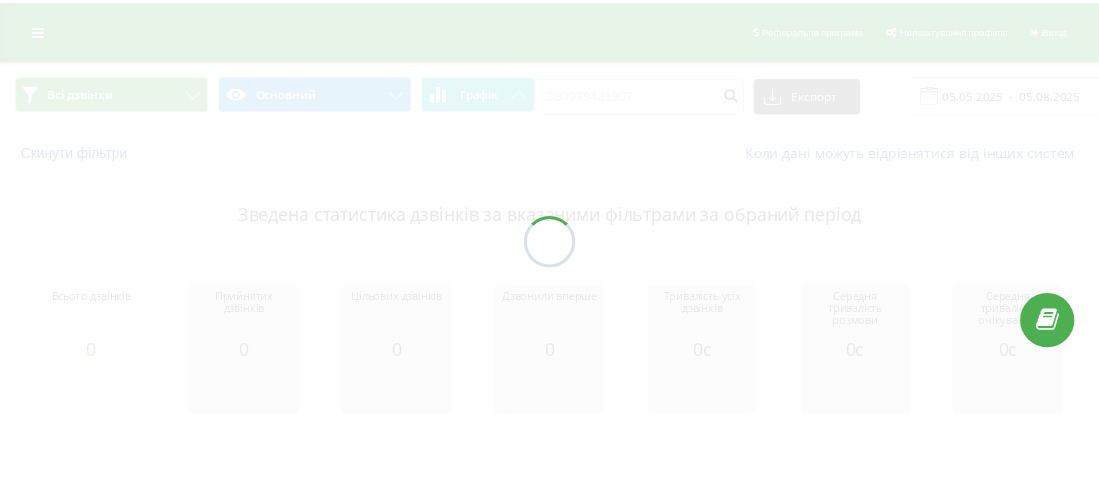 scroll, scrollTop: 0, scrollLeft: 0, axis: both 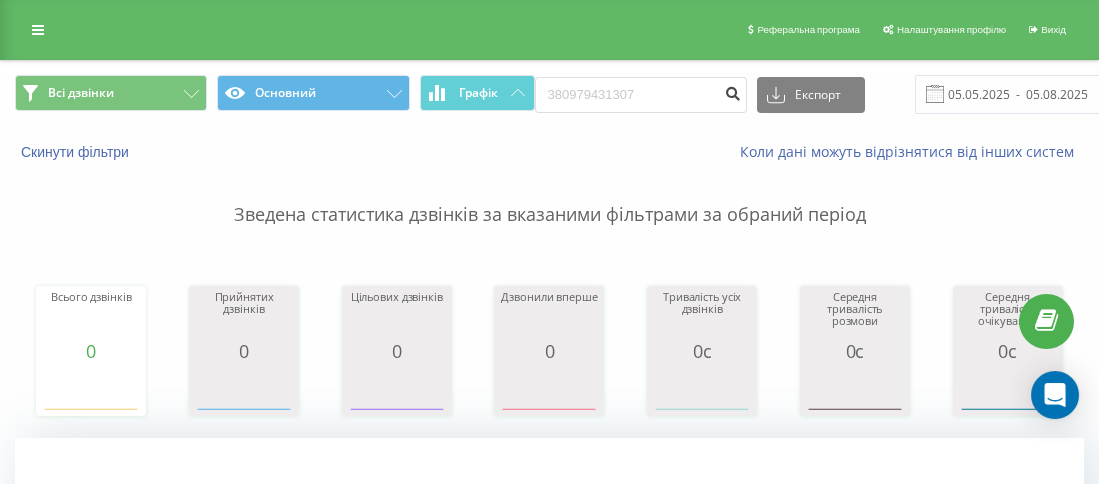 click at bounding box center [733, 91] 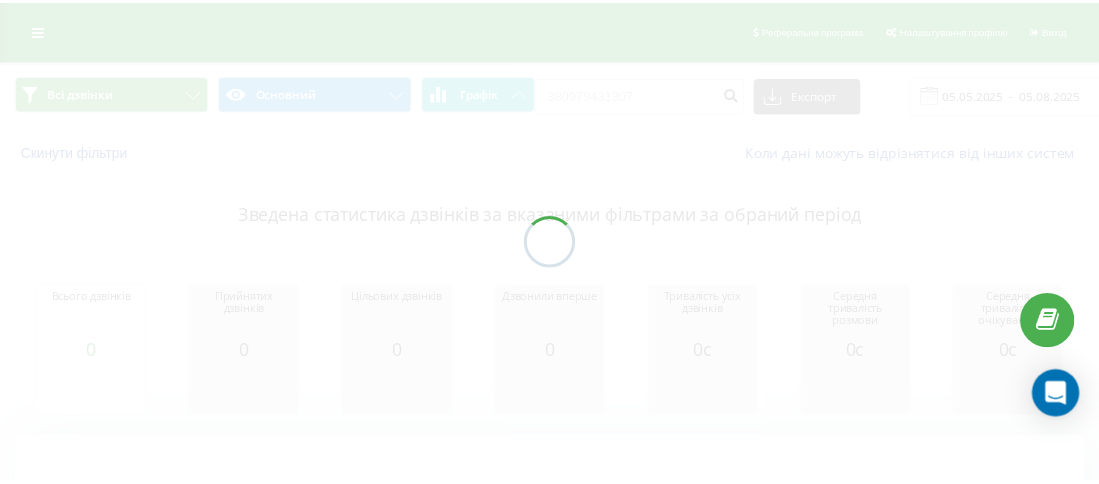 scroll, scrollTop: 0, scrollLeft: 0, axis: both 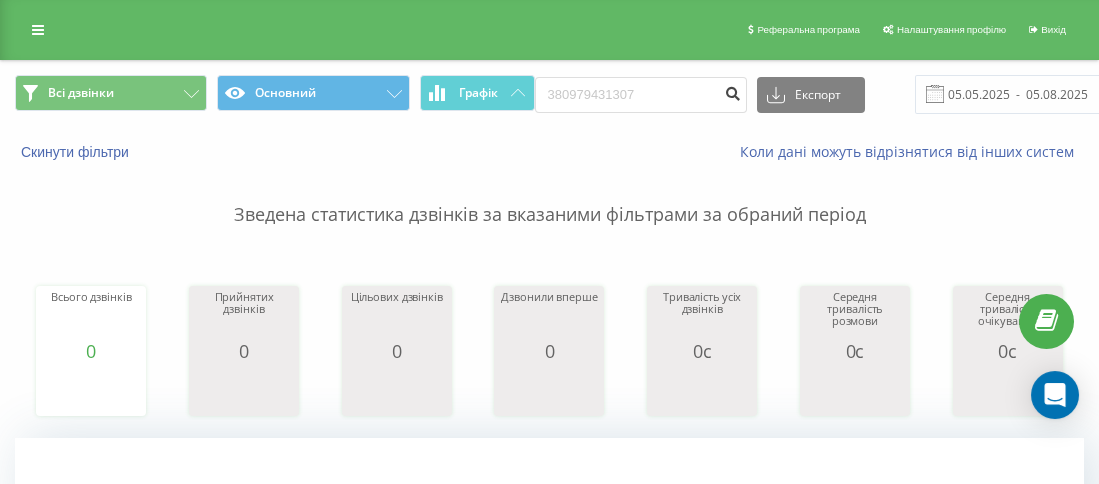 click at bounding box center [733, 91] 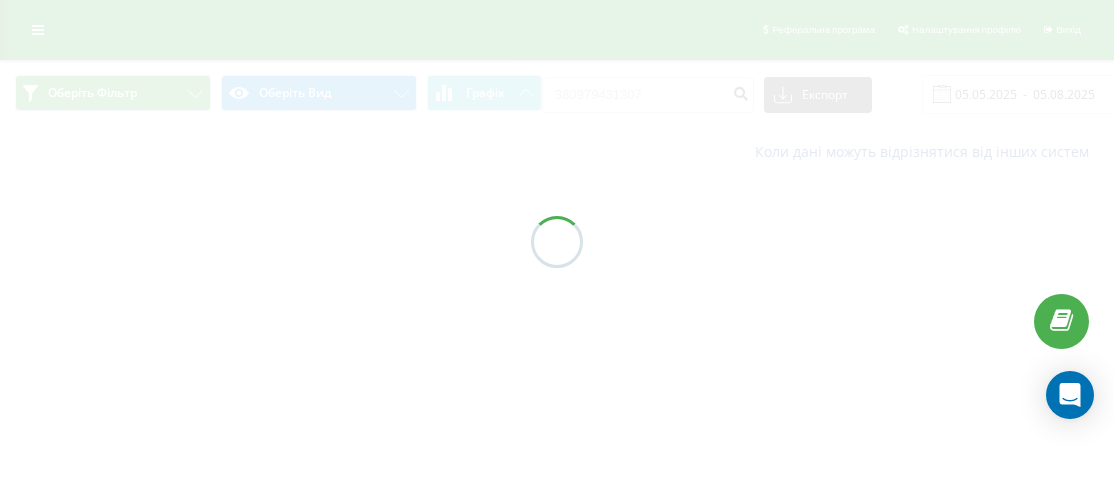 scroll, scrollTop: 0, scrollLeft: 0, axis: both 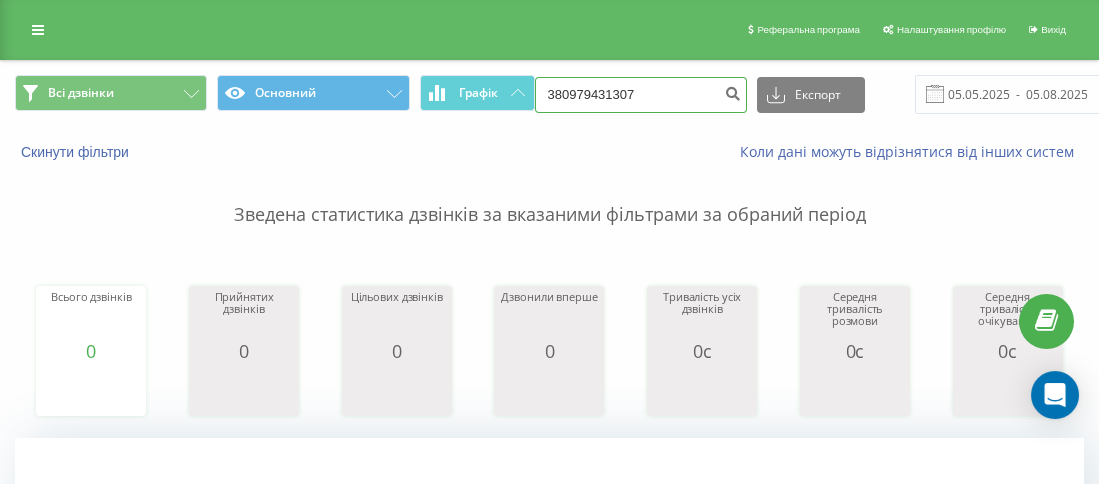 drag, startPoint x: 650, startPoint y: 94, endPoint x: 566, endPoint y: 93, distance: 84.00595 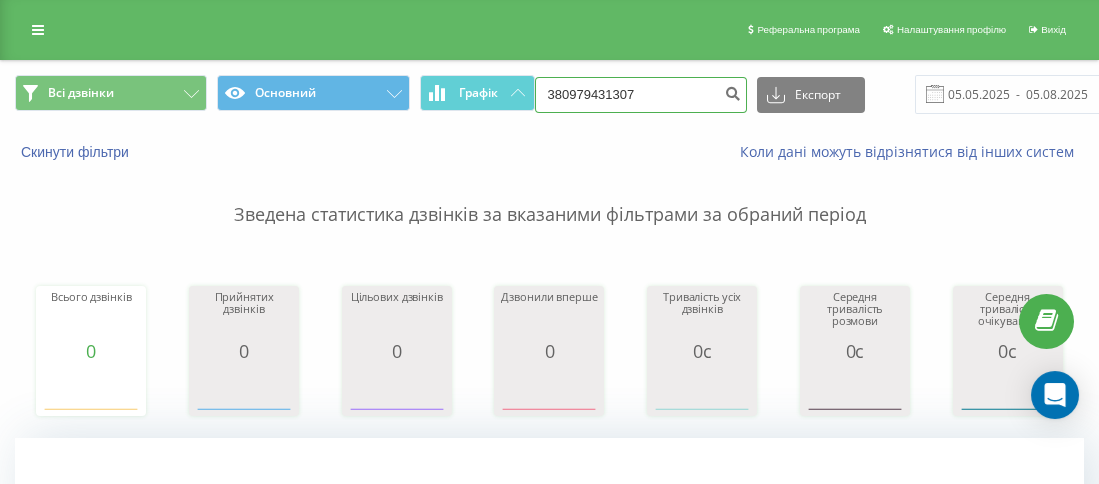 click on "380979431307" at bounding box center [641, 95] 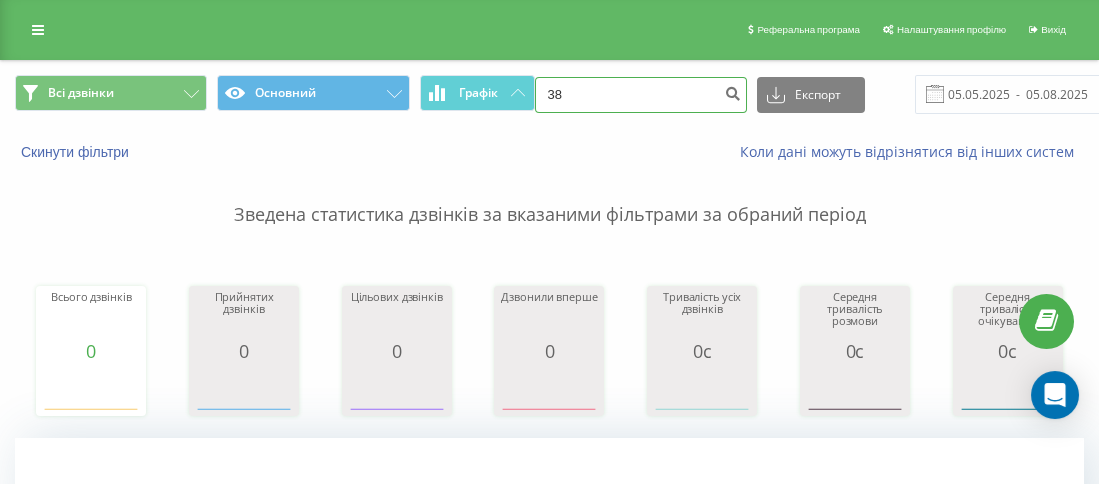 paste on "0671070507" 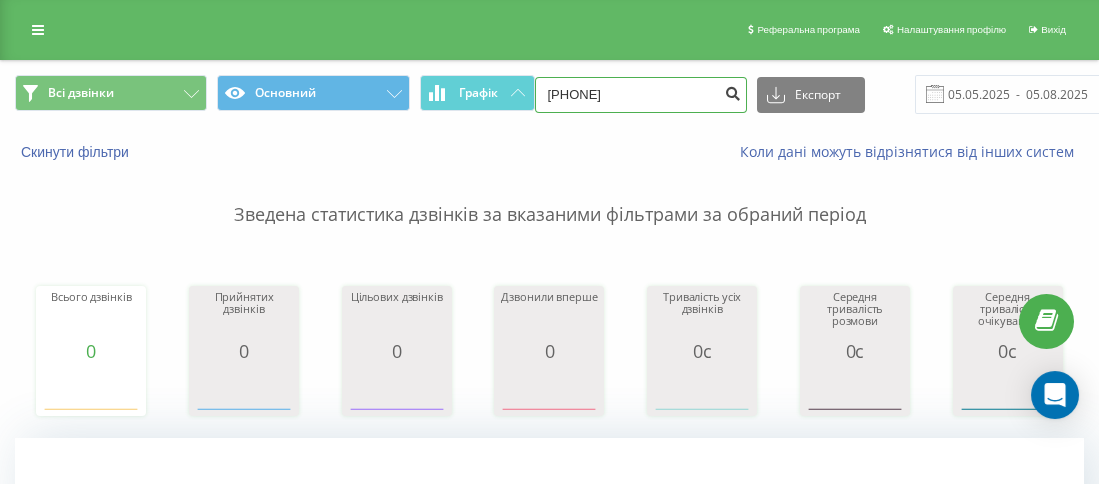 type on "[PHONE]" 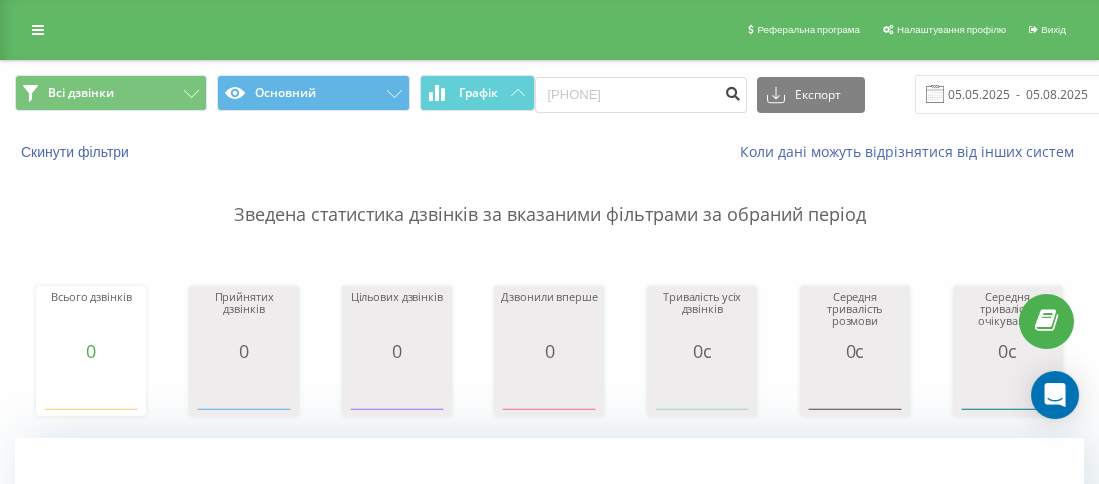 click at bounding box center (733, 91) 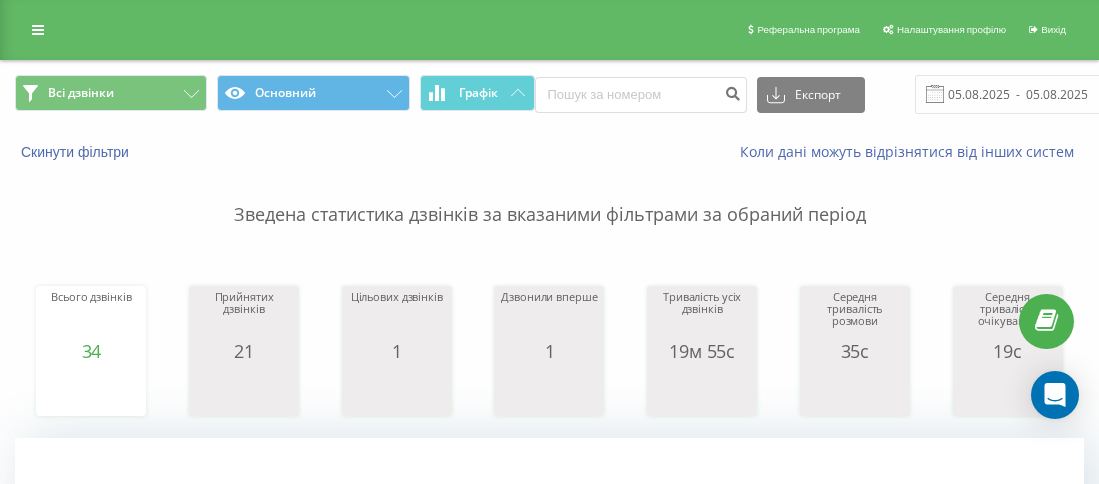 scroll, scrollTop: 0, scrollLeft: 0, axis: both 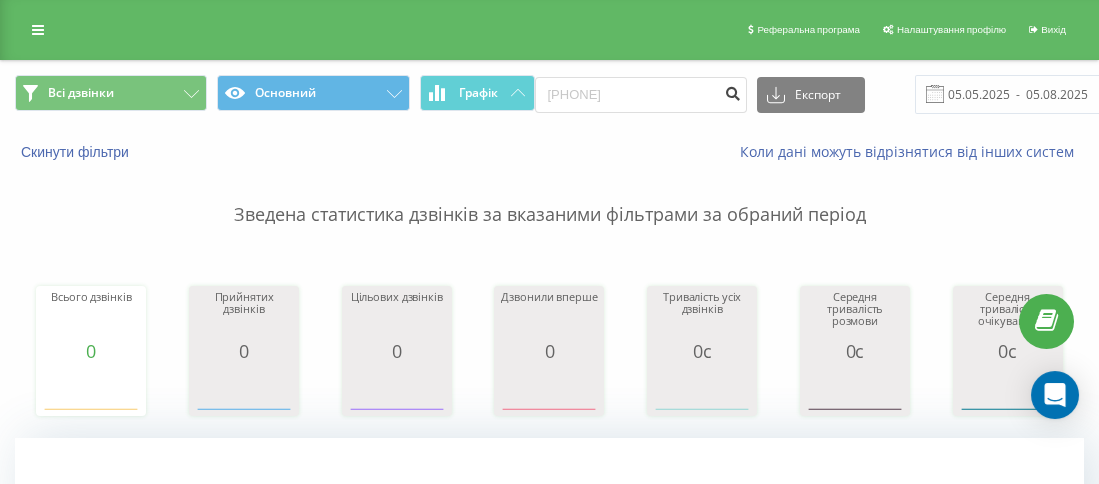 click at bounding box center (733, 91) 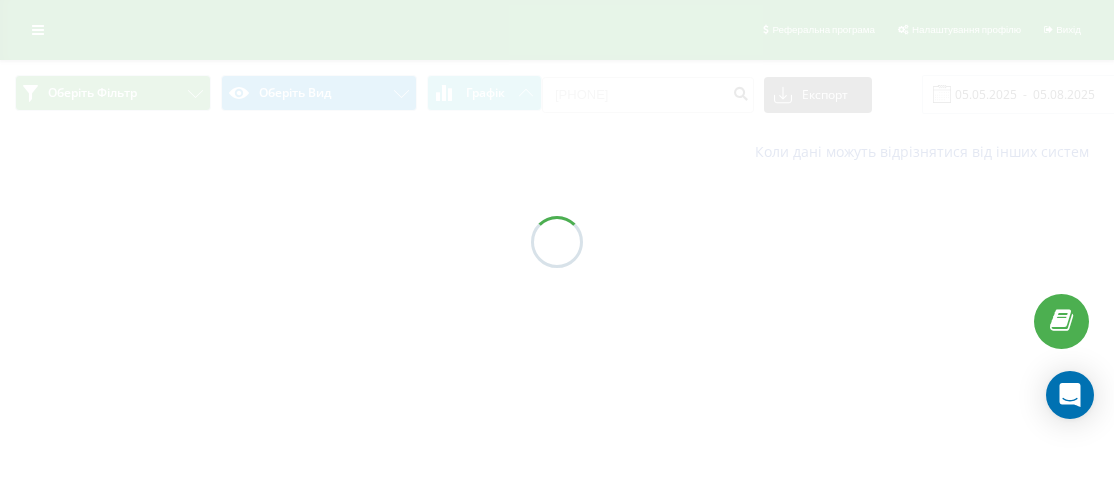 scroll, scrollTop: 0, scrollLeft: 0, axis: both 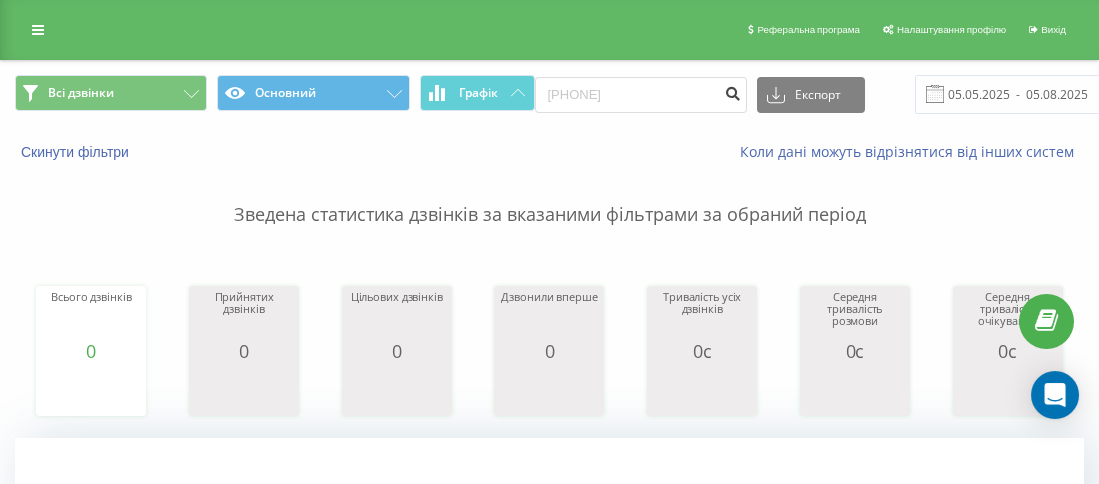 click at bounding box center [733, 91] 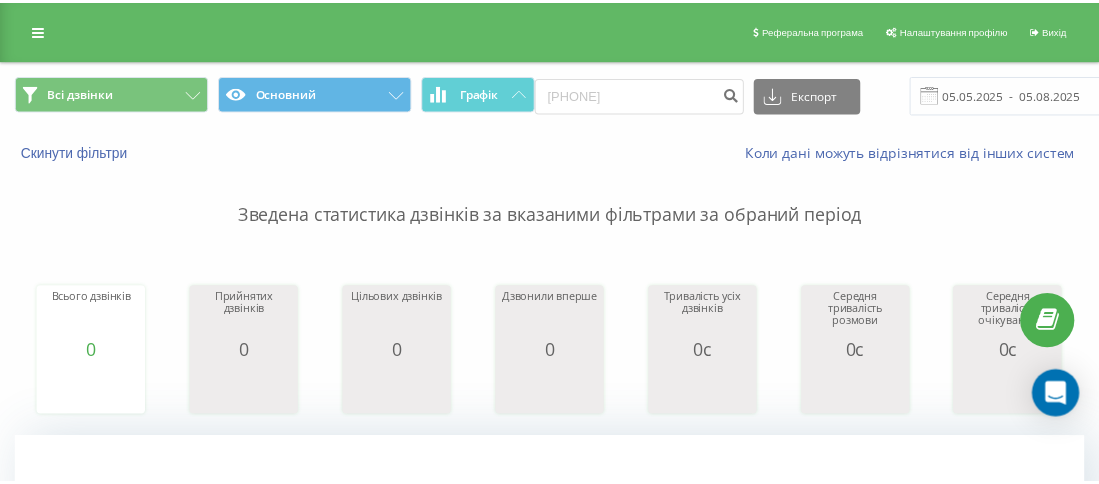scroll, scrollTop: 0, scrollLeft: 0, axis: both 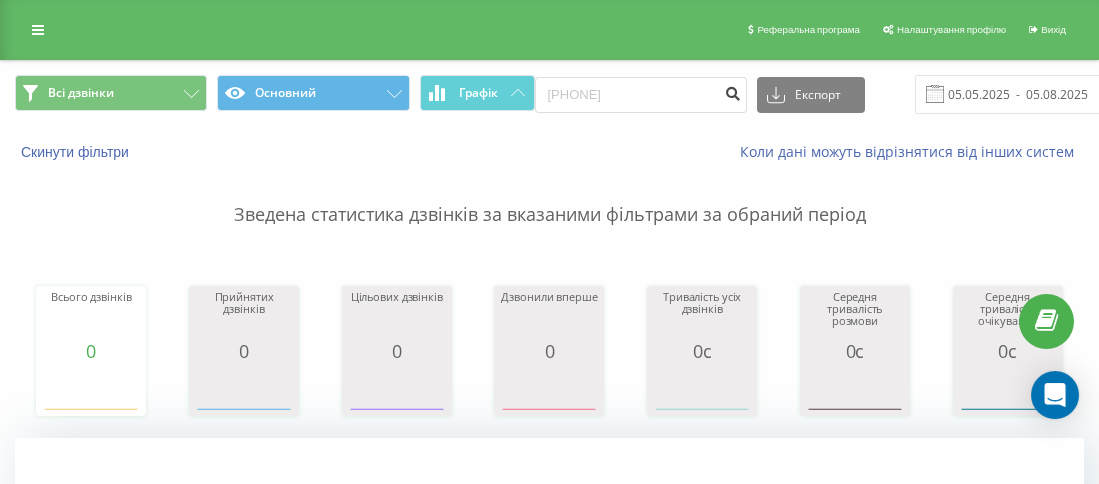 drag, startPoint x: 731, startPoint y: 88, endPoint x: 718, endPoint y: 92, distance: 13.601471 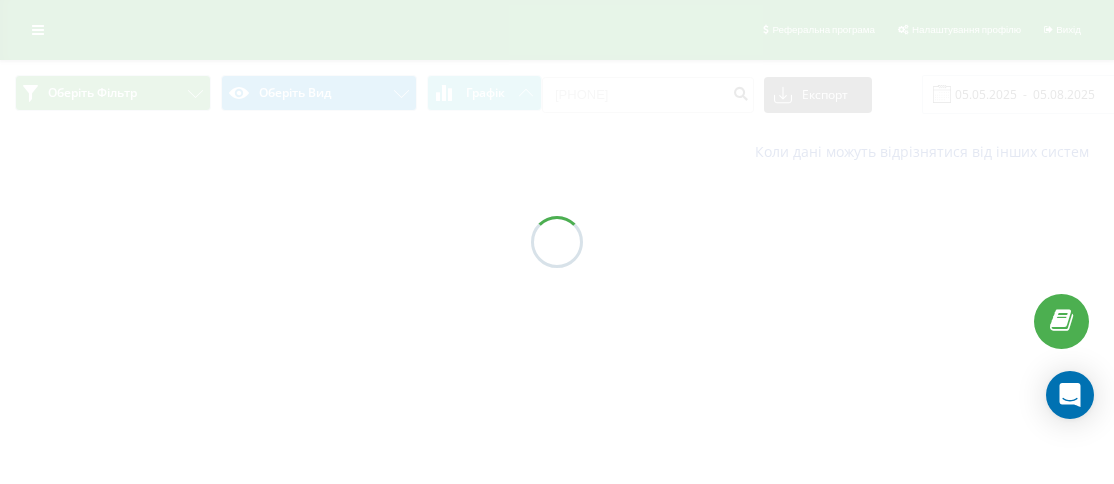 scroll, scrollTop: 0, scrollLeft: 0, axis: both 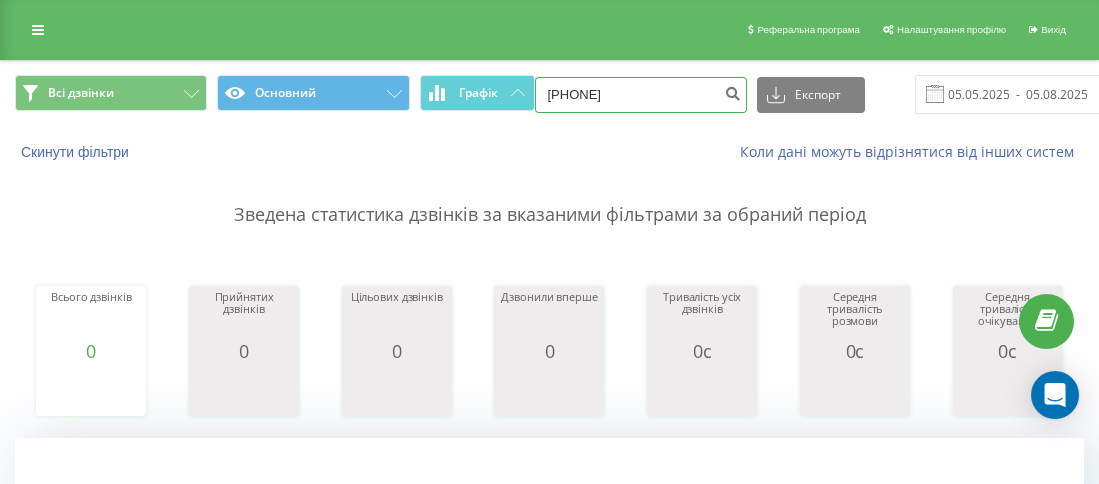 drag, startPoint x: 640, startPoint y: 90, endPoint x: 563, endPoint y: 88, distance: 77.02597 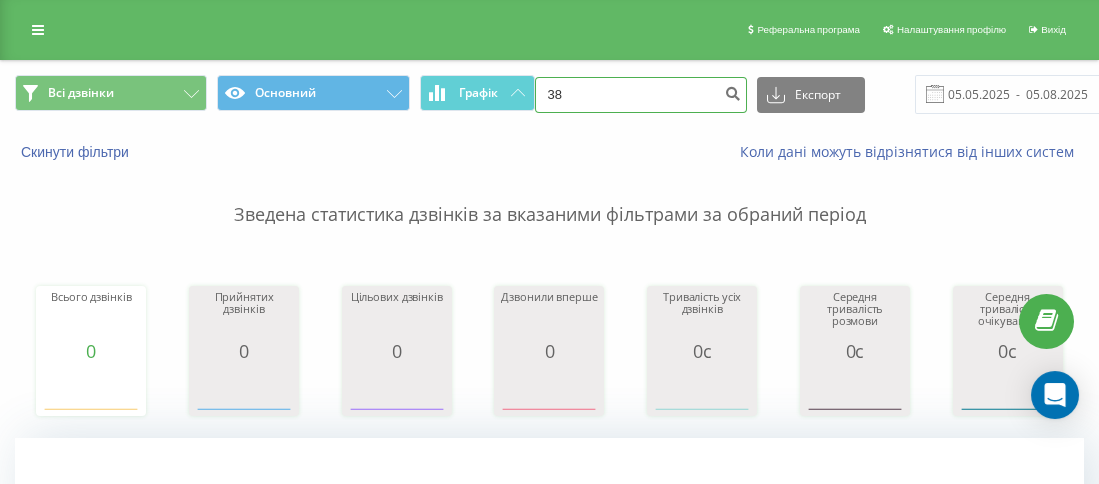 paste on "0505121743" 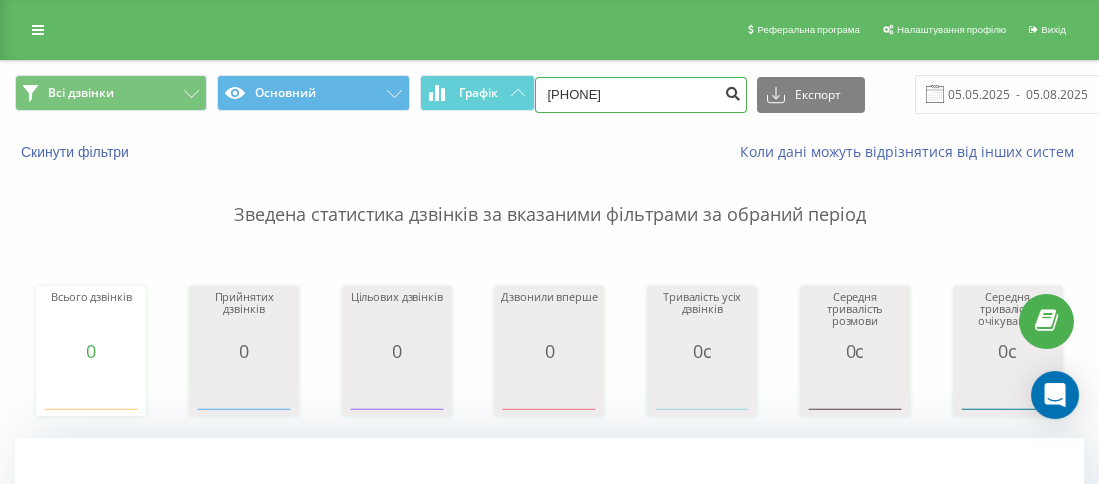 type on "380505121743" 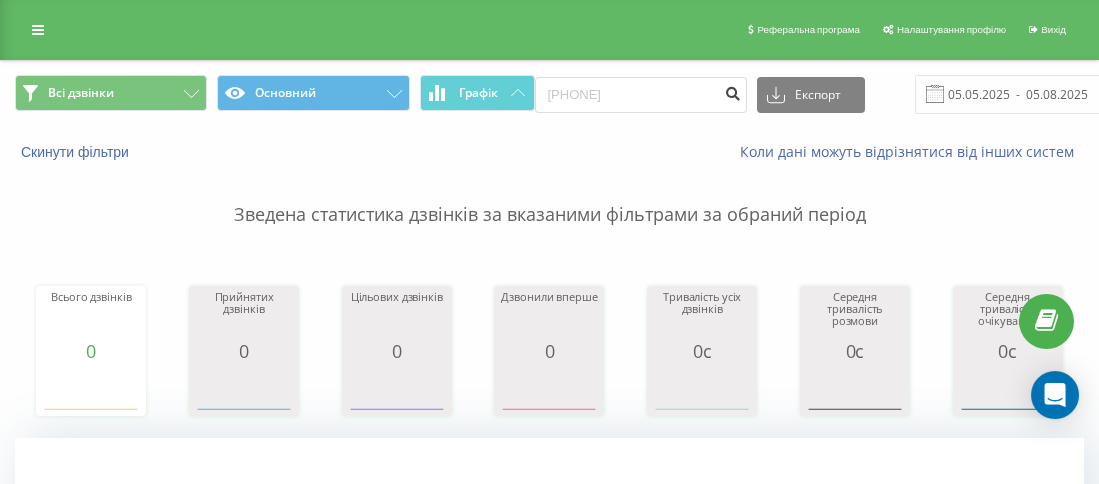 click at bounding box center (733, 91) 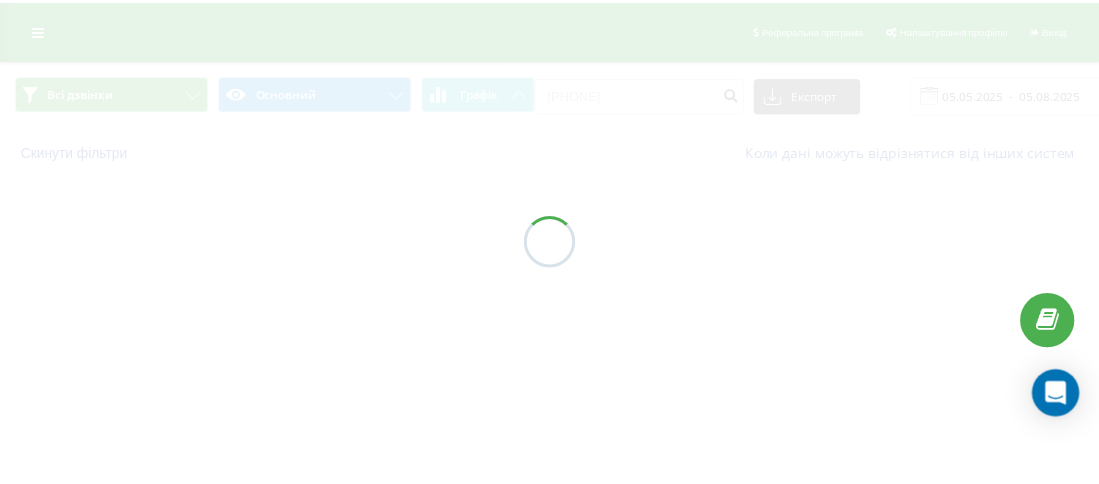 scroll, scrollTop: 0, scrollLeft: 0, axis: both 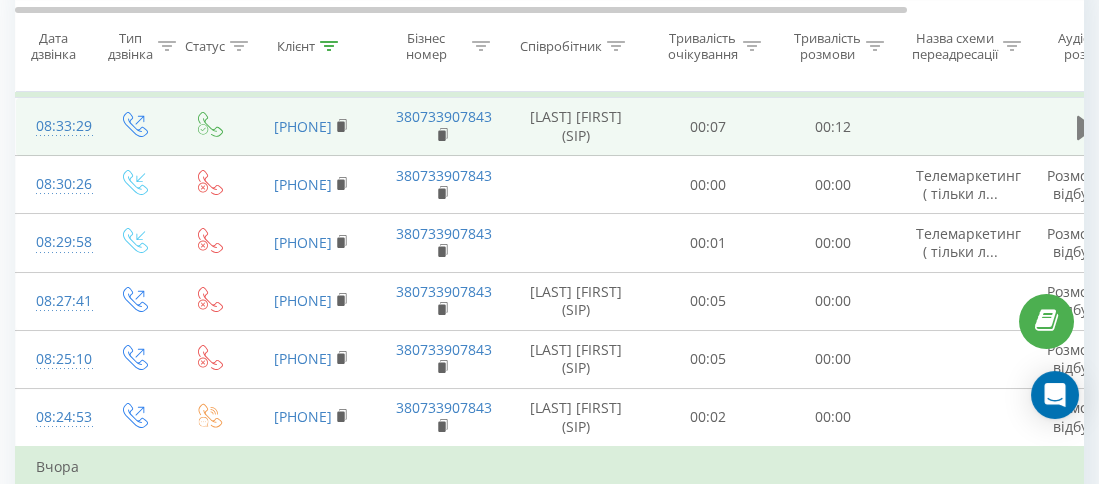 click 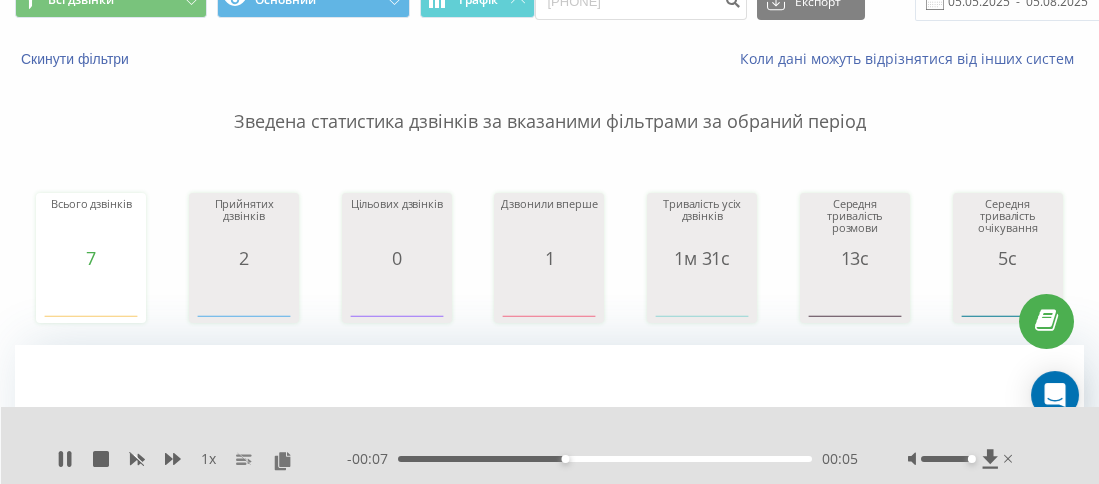 scroll, scrollTop: 7, scrollLeft: 0, axis: vertical 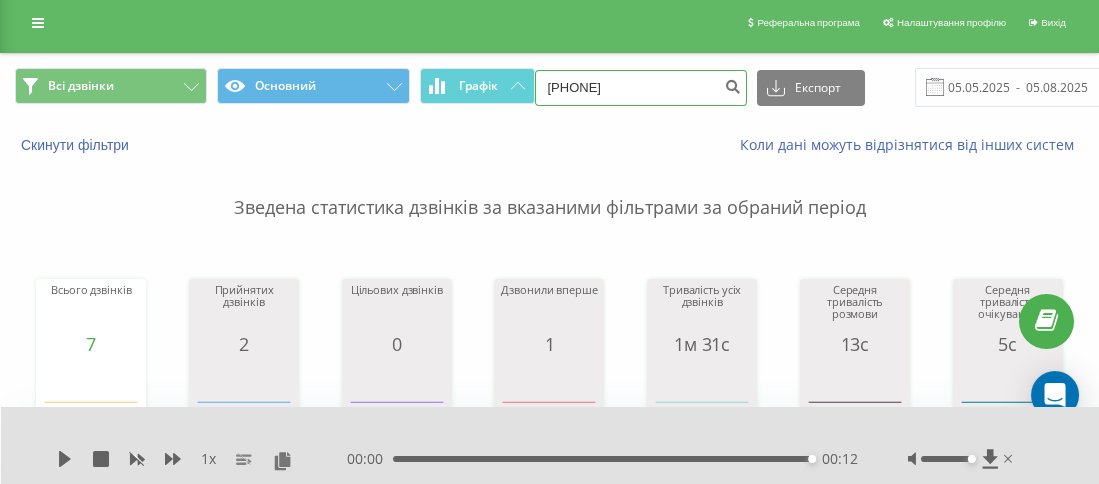 drag, startPoint x: 641, startPoint y: 95, endPoint x: 564, endPoint y: 88, distance: 77.31753 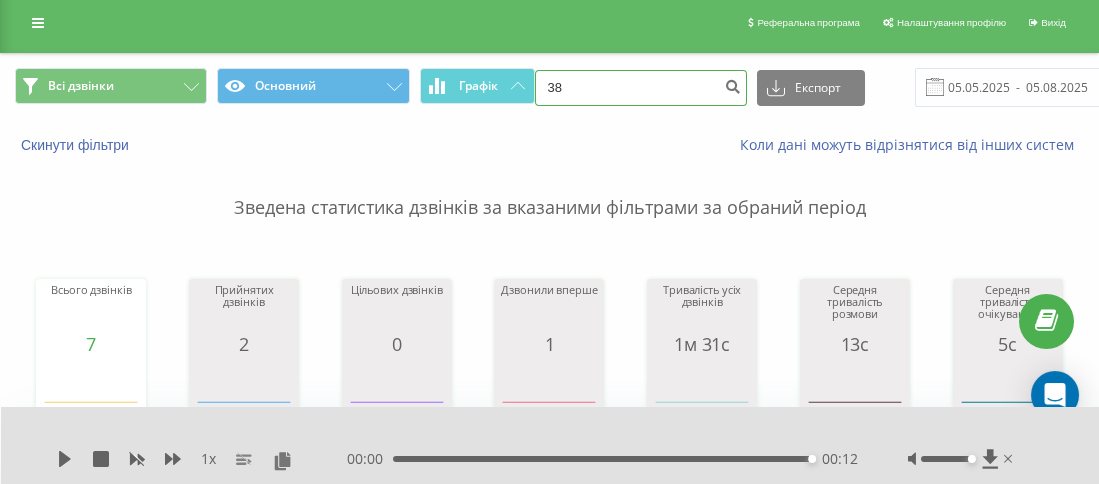 paste on "0507749303" 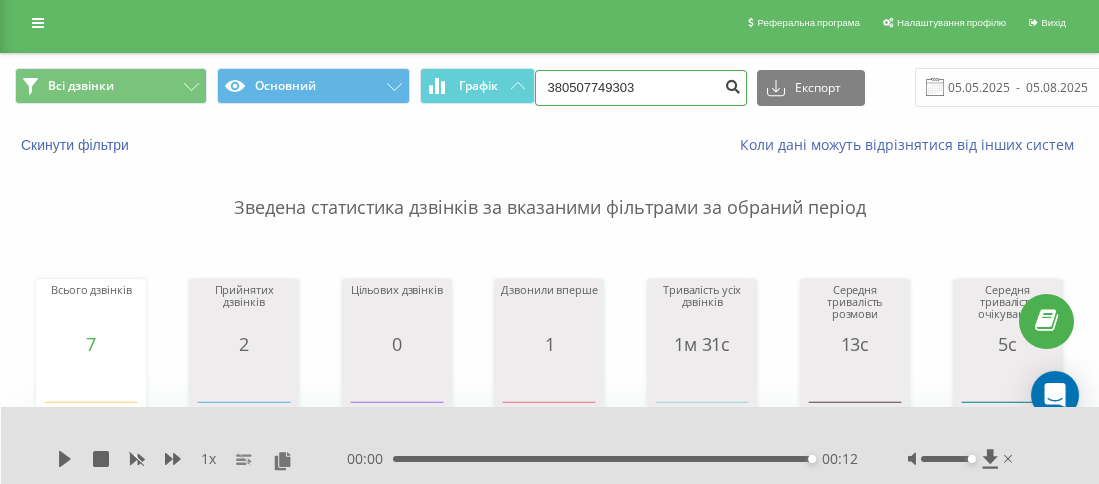 type on "380507749303" 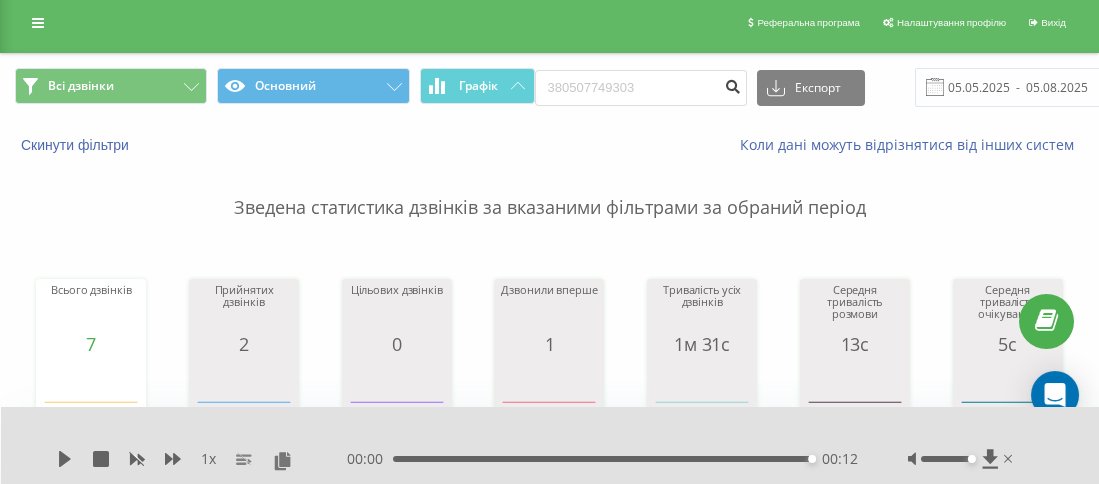 click on "380507749303 Експорт .csv .xls .xlsx 05.05.2025  -  05.08.2025" at bounding box center [846, 87] 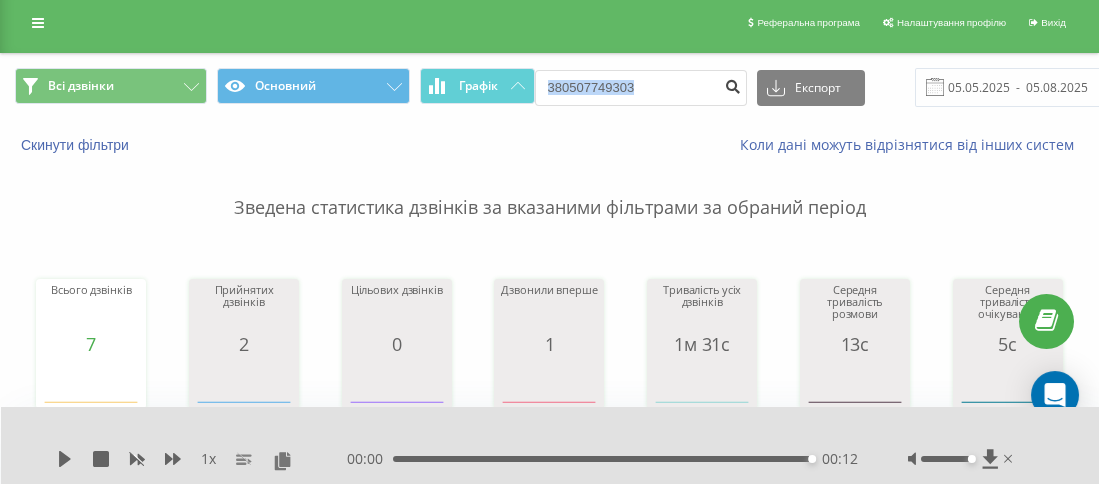drag, startPoint x: 723, startPoint y: 77, endPoint x: 719, endPoint y: 89, distance: 12.649111 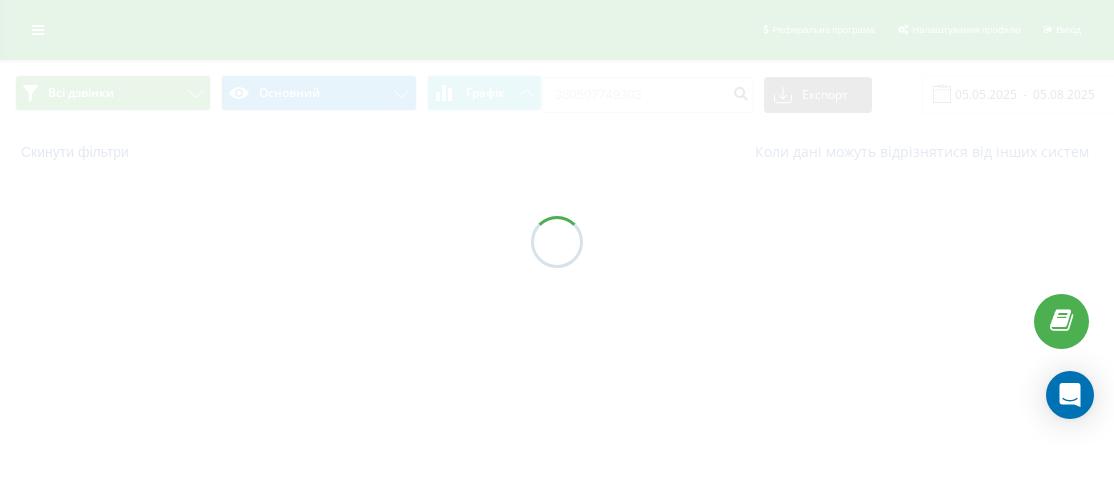 scroll, scrollTop: 0, scrollLeft: 0, axis: both 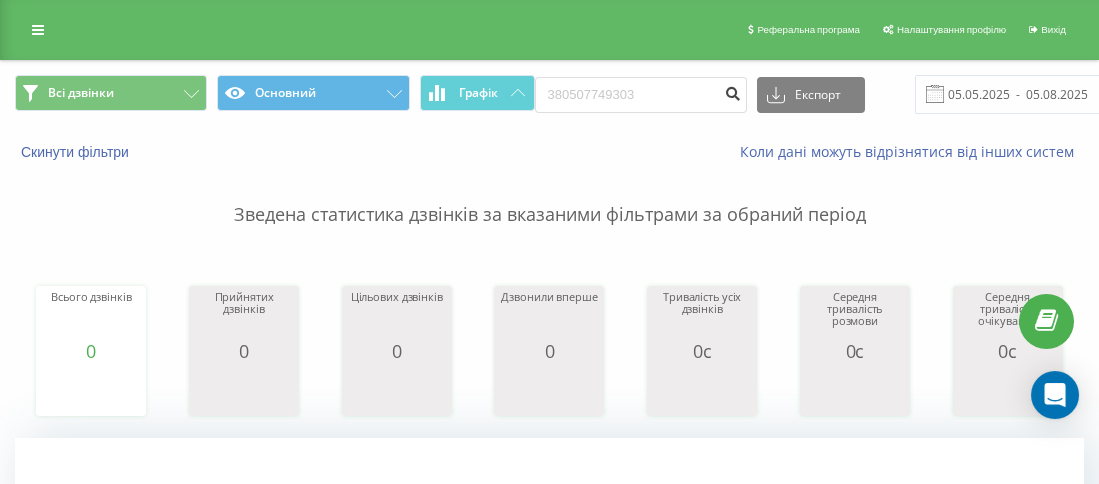 click at bounding box center [733, 91] 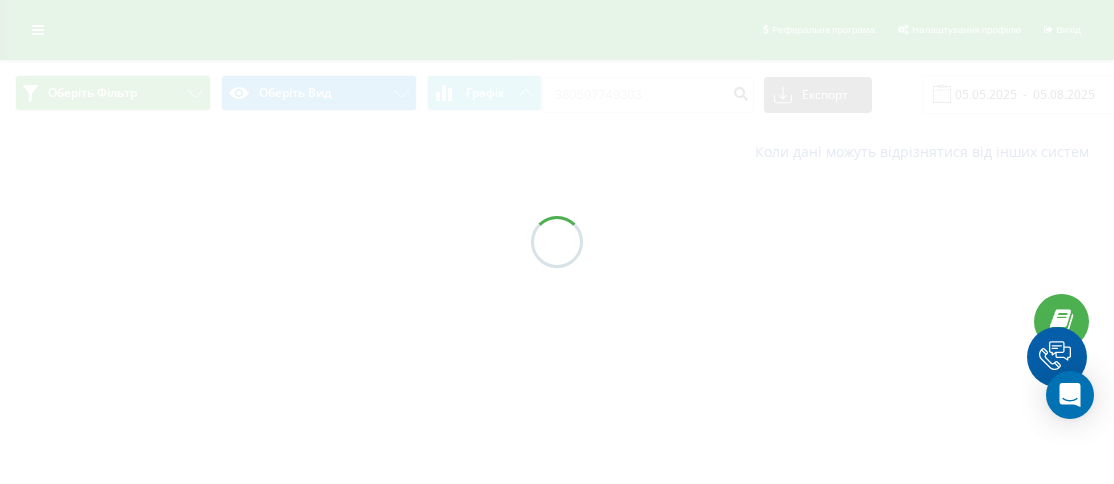 scroll, scrollTop: 0, scrollLeft: 0, axis: both 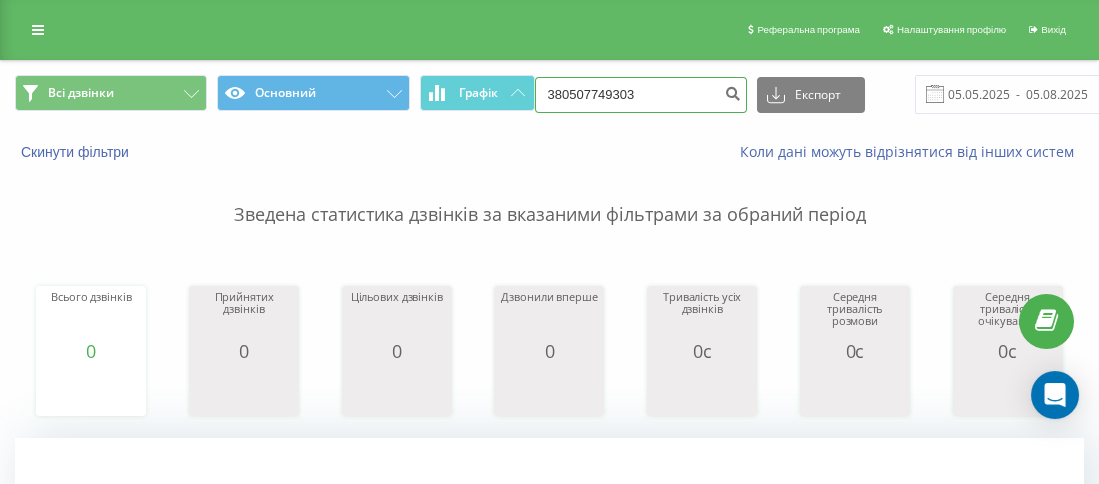 drag, startPoint x: 649, startPoint y: 87, endPoint x: 566, endPoint y: 90, distance: 83.0542 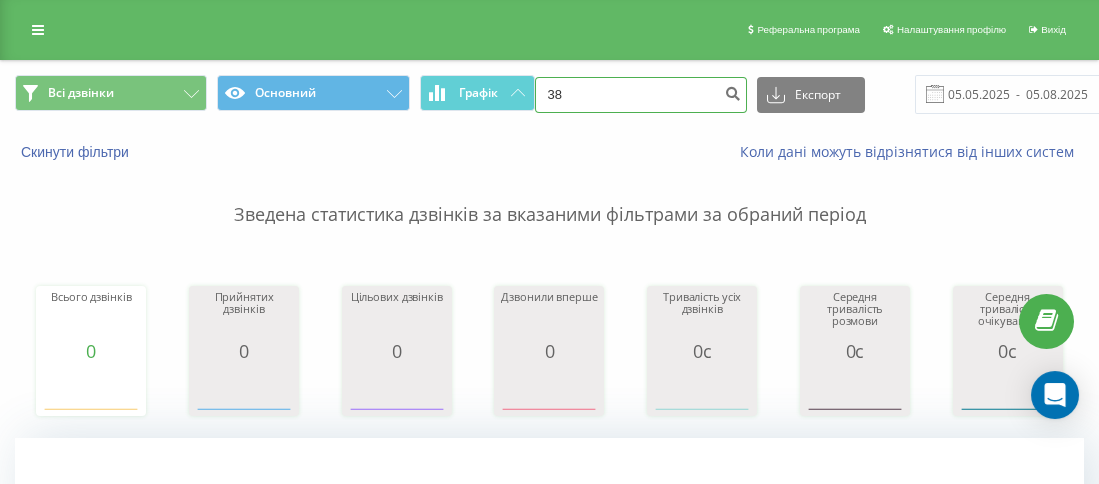 paste on "0972141007" 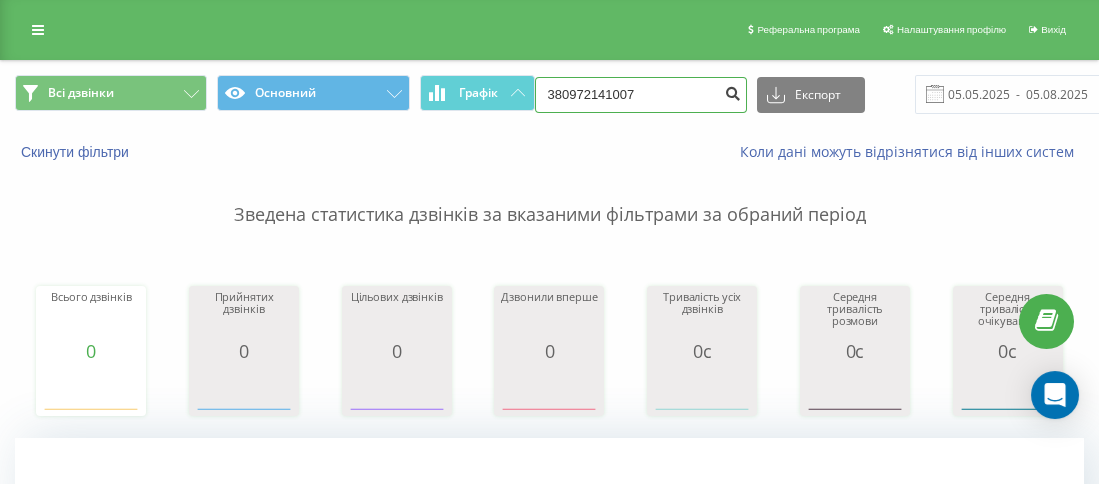 type on "380972141007" 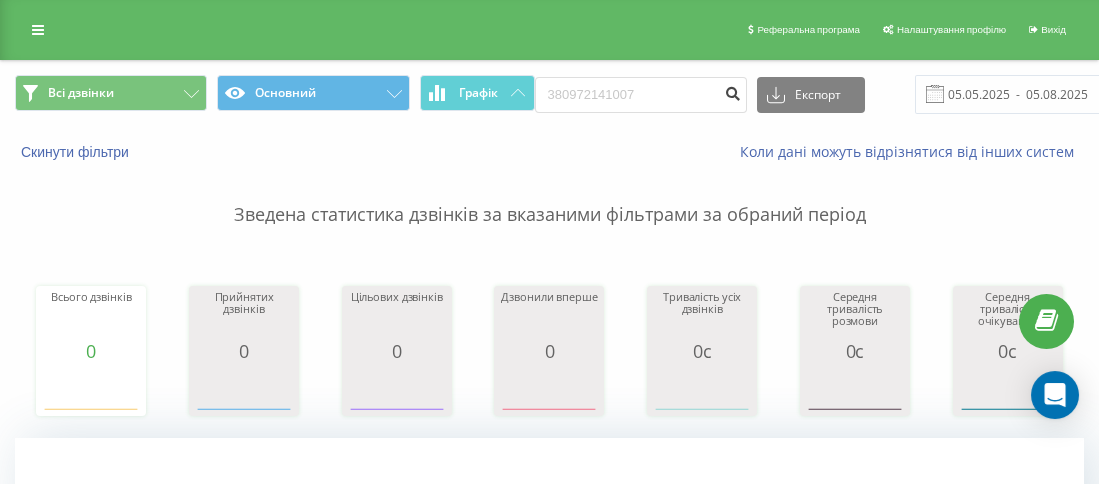 click at bounding box center (733, 91) 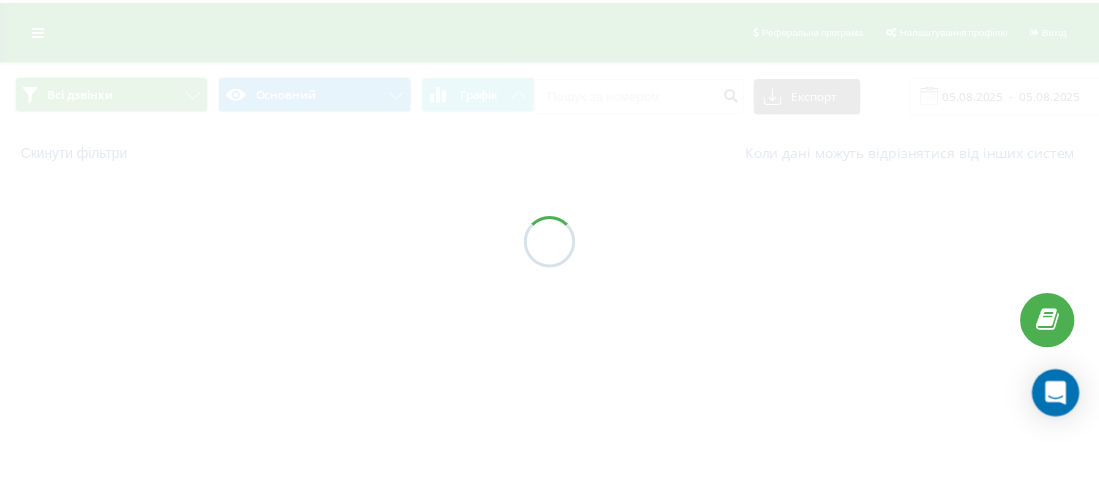 scroll, scrollTop: 0, scrollLeft: 0, axis: both 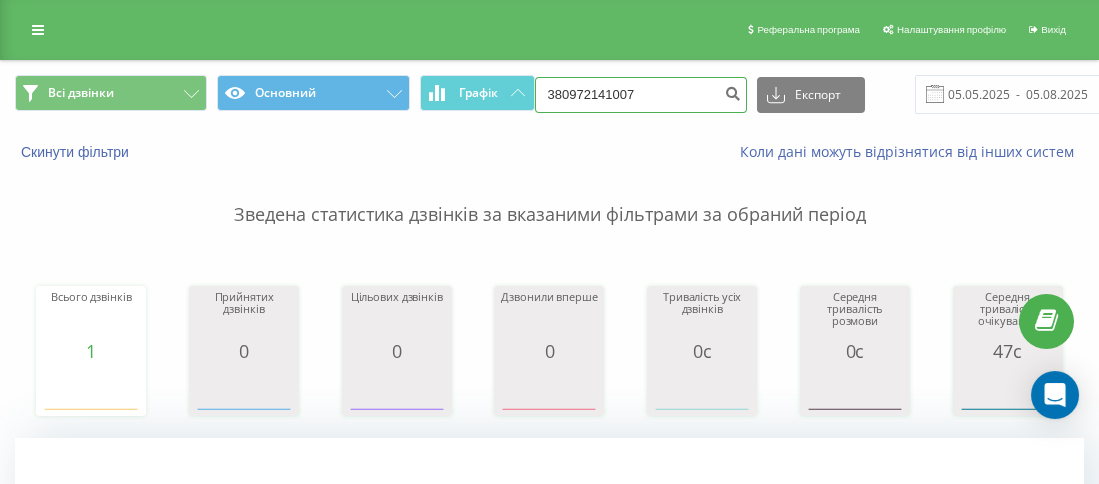 drag, startPoint x: 616, startPoint y: 87, endPoint x: 558, endPoint y: 91, distance: 58.137768 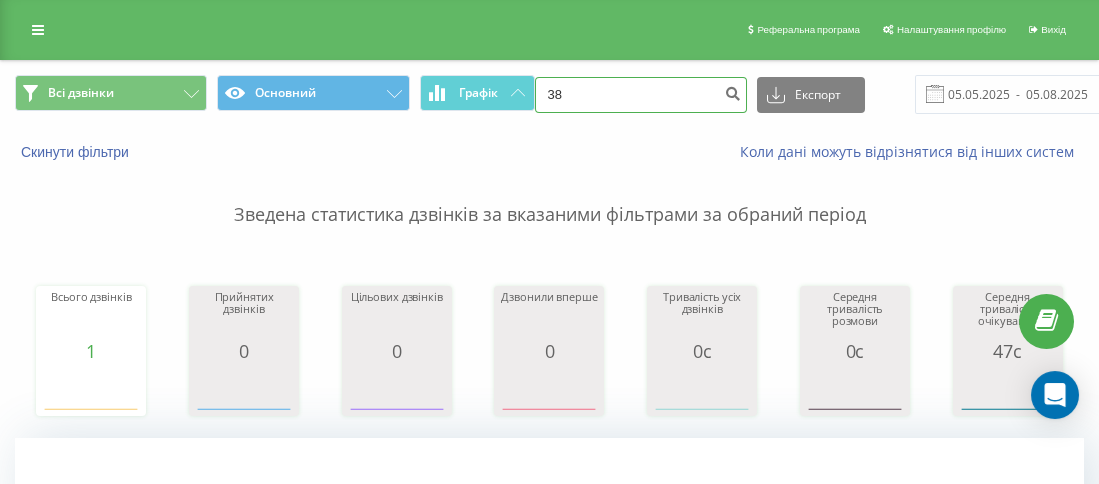 paste on "0687068858" 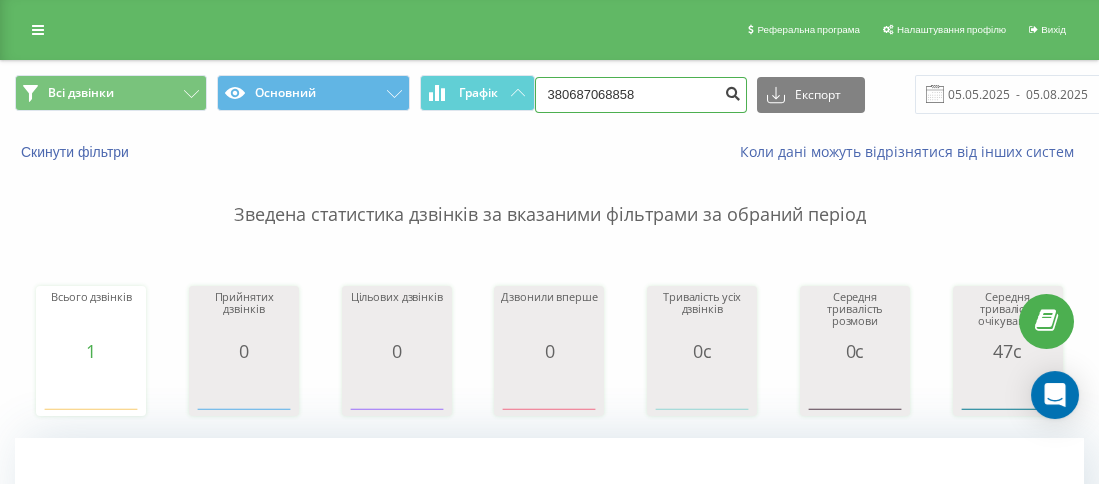 type on "380687068858" 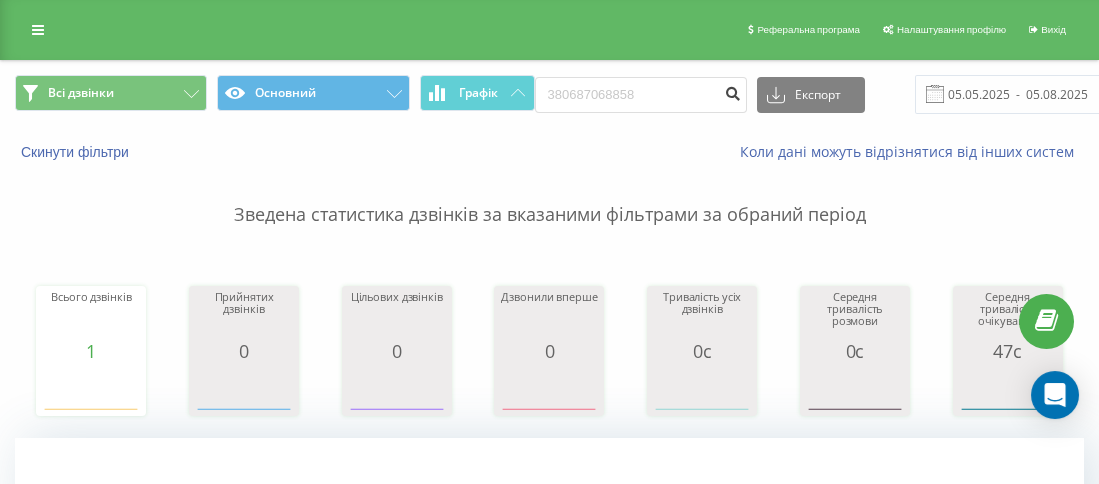 click at bounding box center [733, 95] 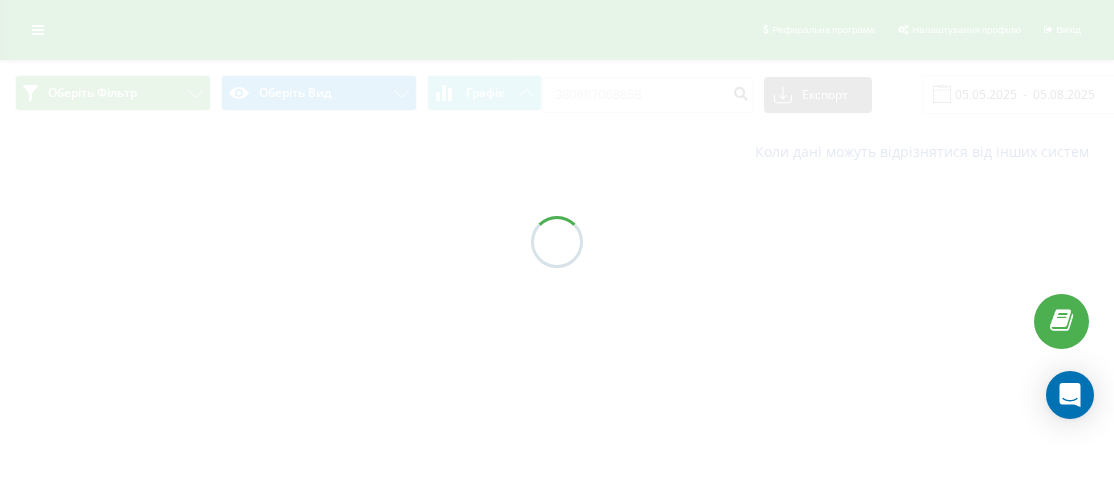 scroll, scrollTop: 0, scrollLeft: 0, axis: both 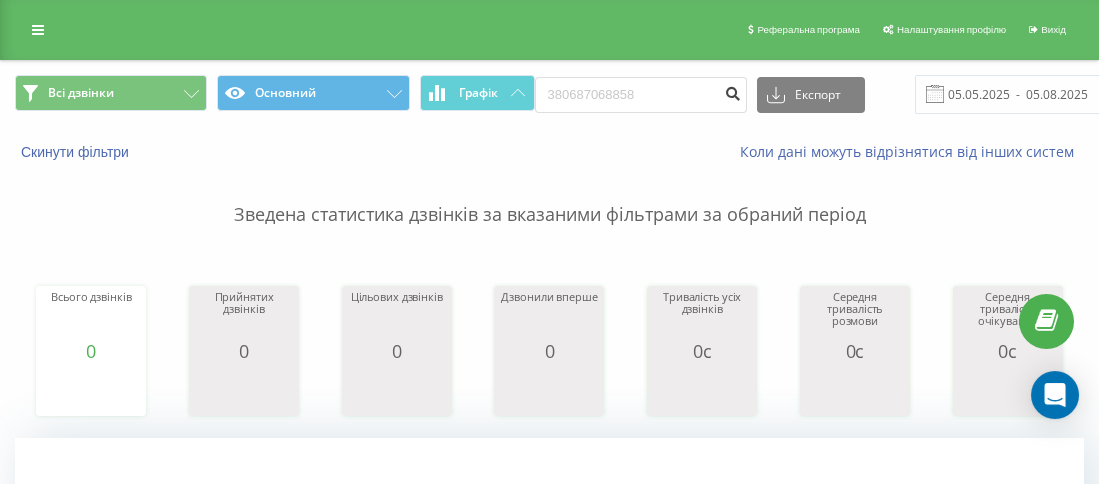 click at bounding box center (733, 91) 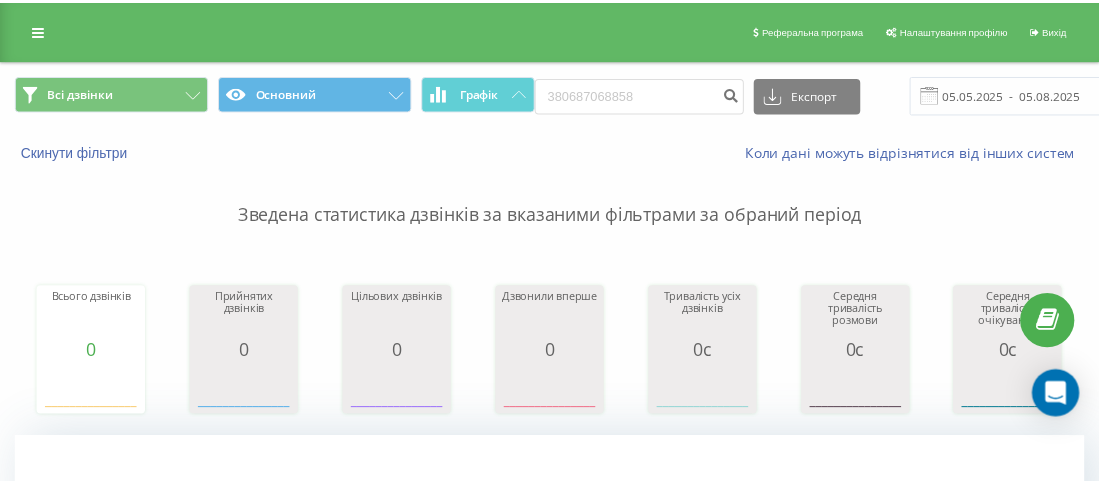 scroll, scrollTop: 0, scrollLeft: 0, axis: both 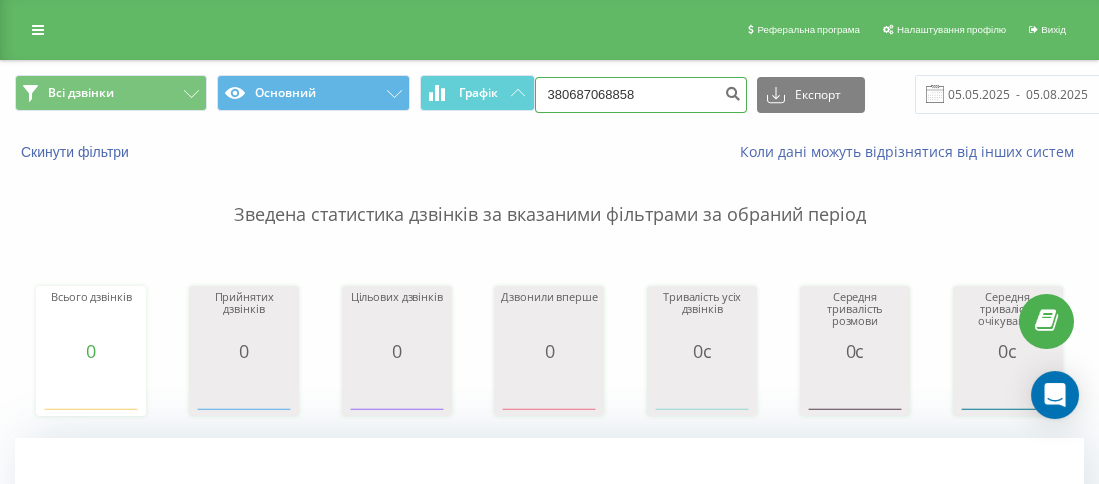 drag, startPoint x: 625, startPoint y: 100, endPoint x: 558, endPoint y: 87, distance: 68.24954 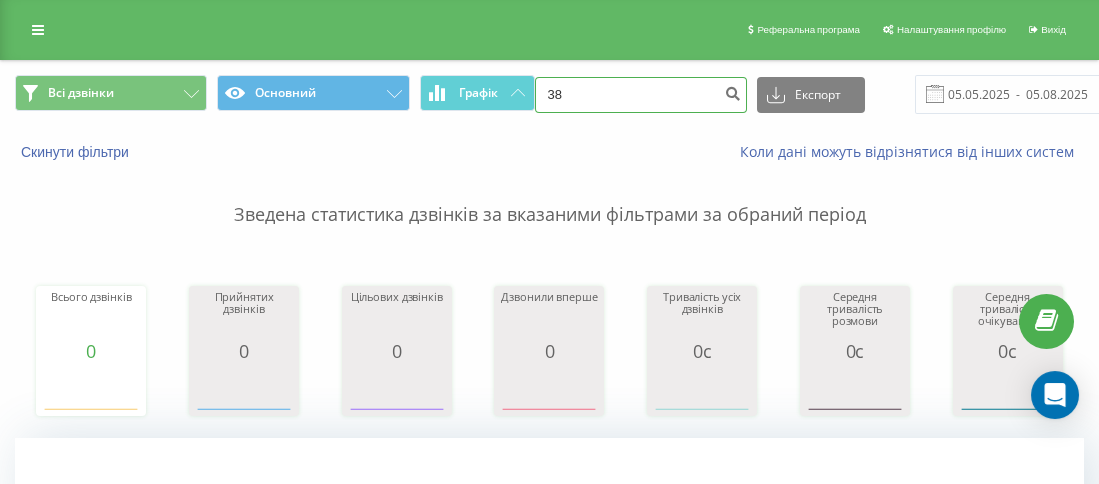 paste on "0997779531" 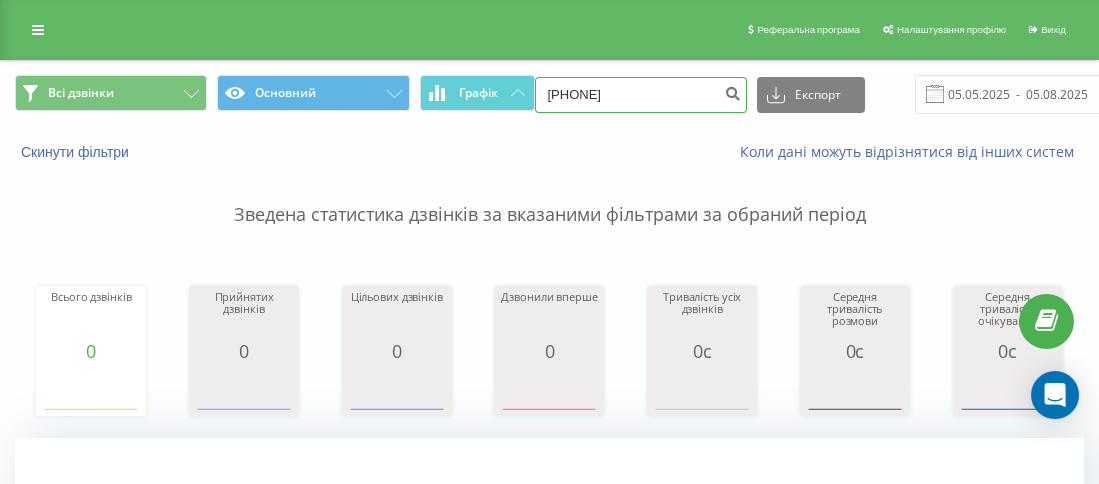 type on "380997779531" 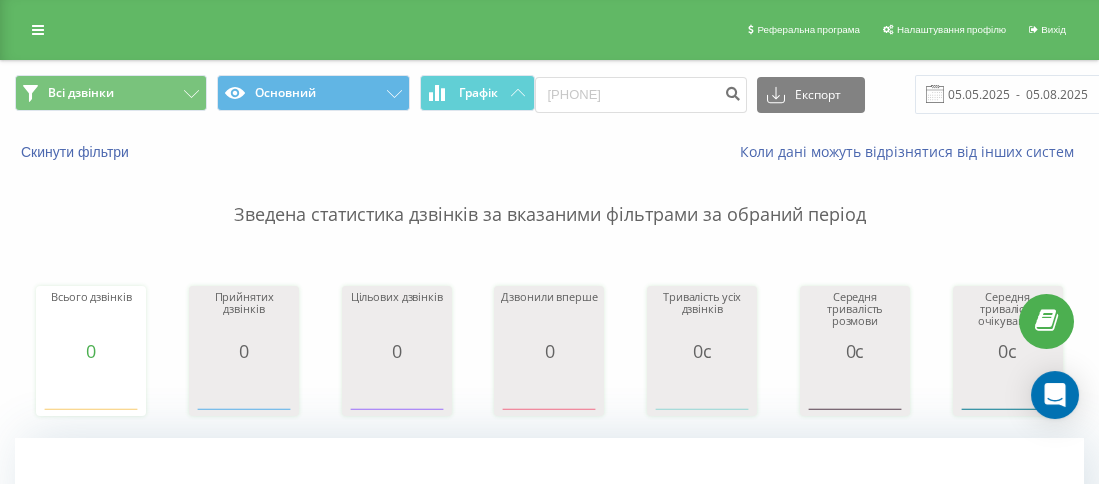 click on "380997779531 Експорт .csv .xls .xlsx 05.05.2025  -  05.08.2025" at bounding box center (846, 94) 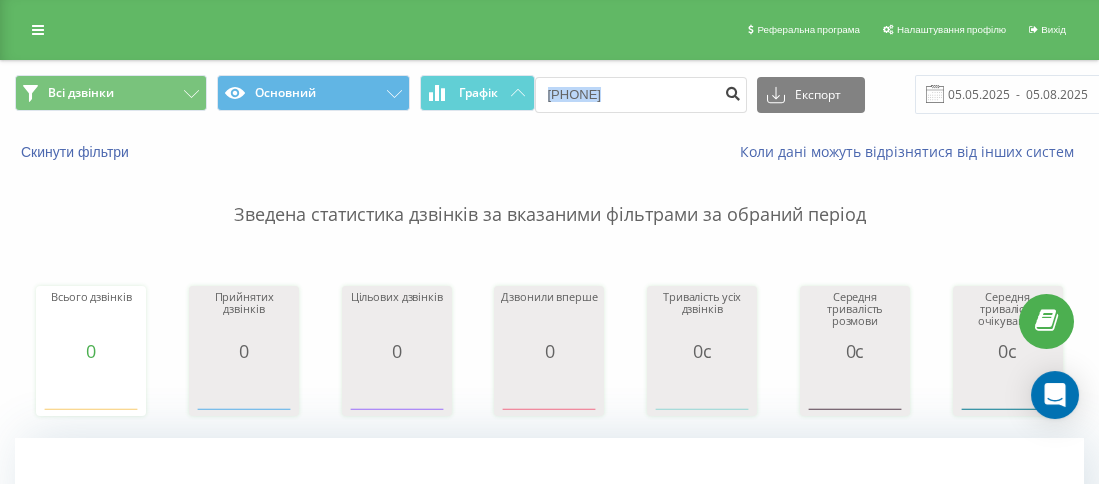drag, startPoint x: 738, startPoint y: 88, endPoint x: 725, endPoint y: 89, distance: 13.038404 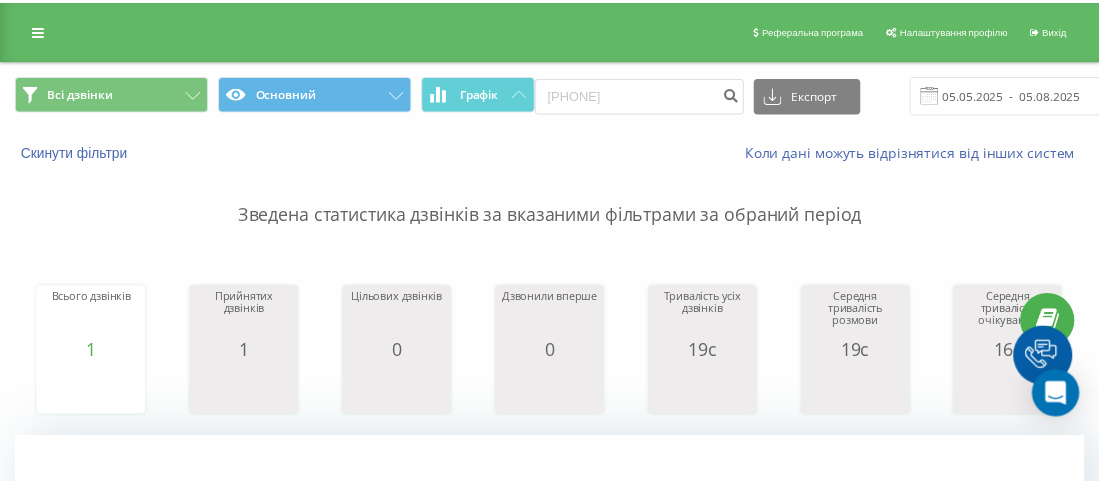scroll, scrollTop: 0, scrollLeft: 0, axis: both 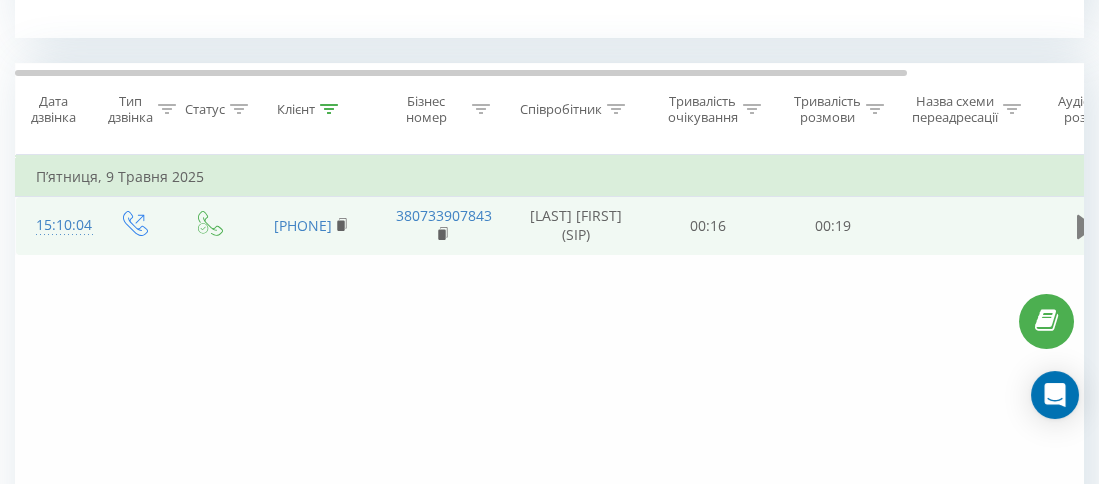click 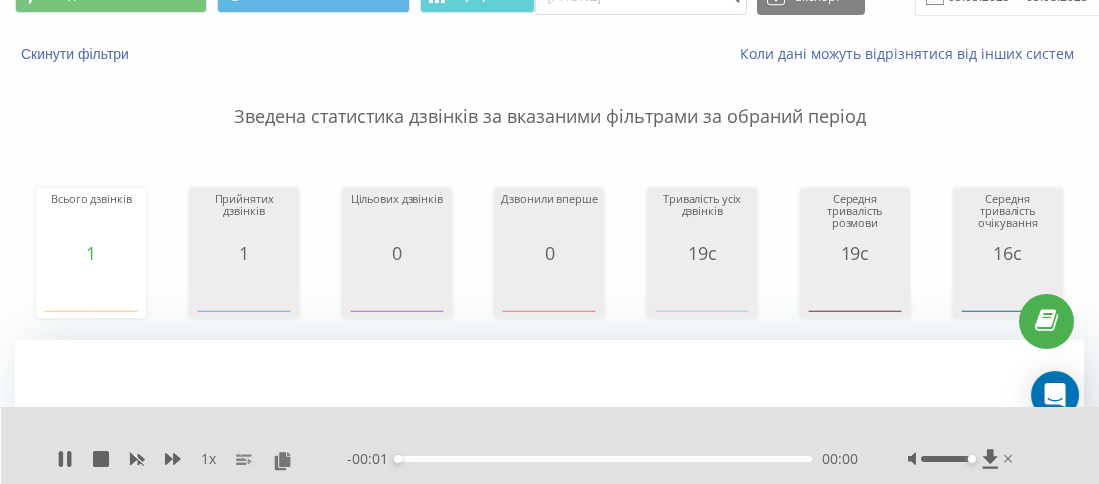 scroll, scrollTop: 0, scrollLeft: 0, axis: both 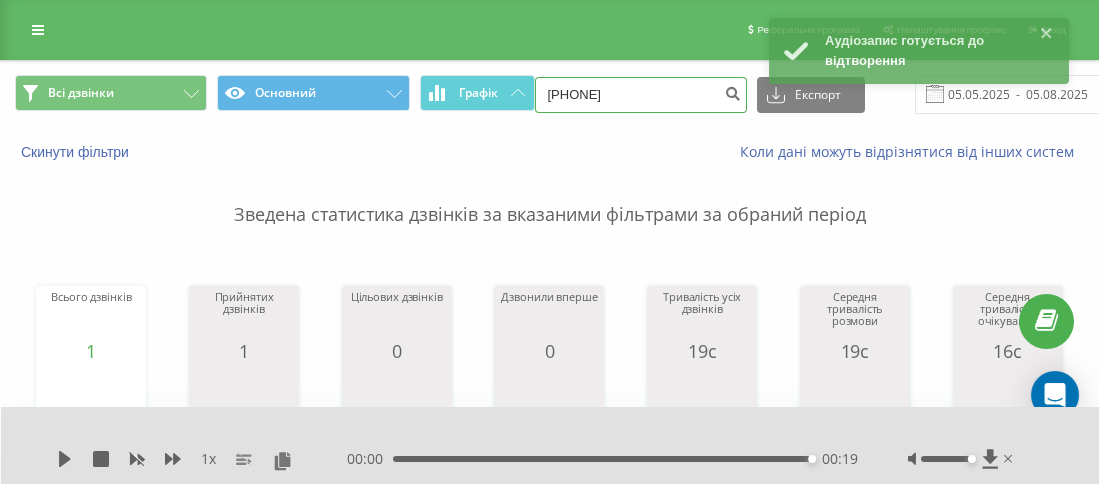 drag, startPoint x: 658, startPoint y: 94, endPoint x: 561, endPoint y: 93, distance: 97.00516 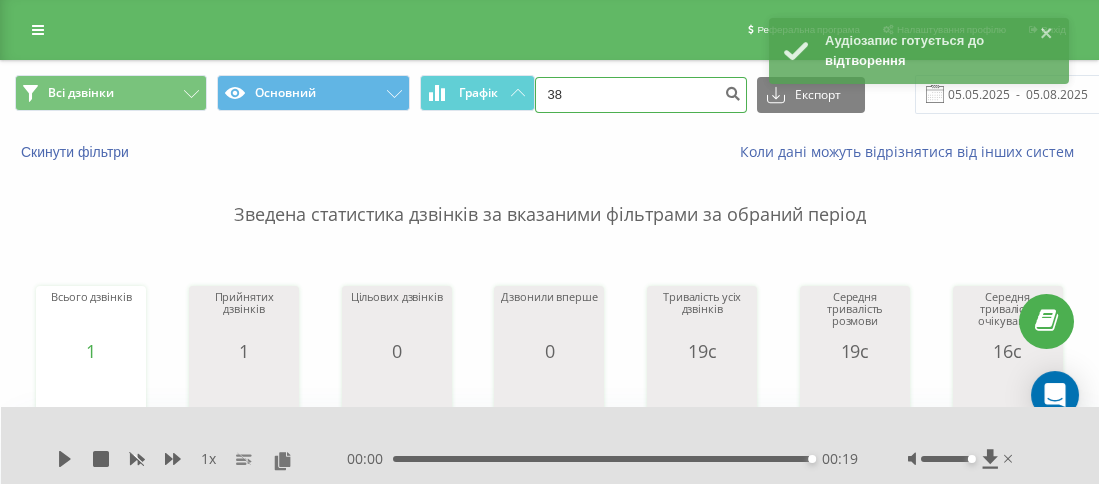 paste on "0671144543" 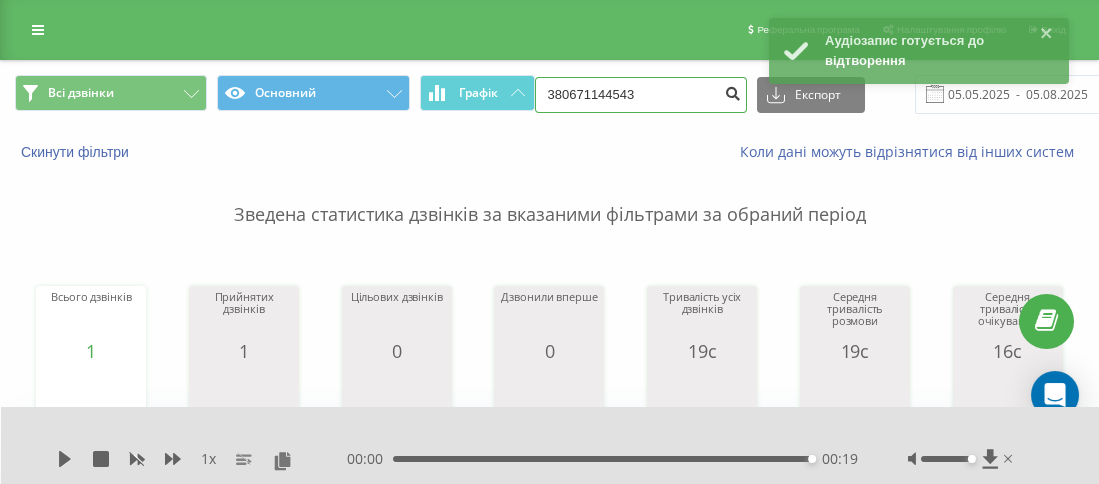type on "380671144543" 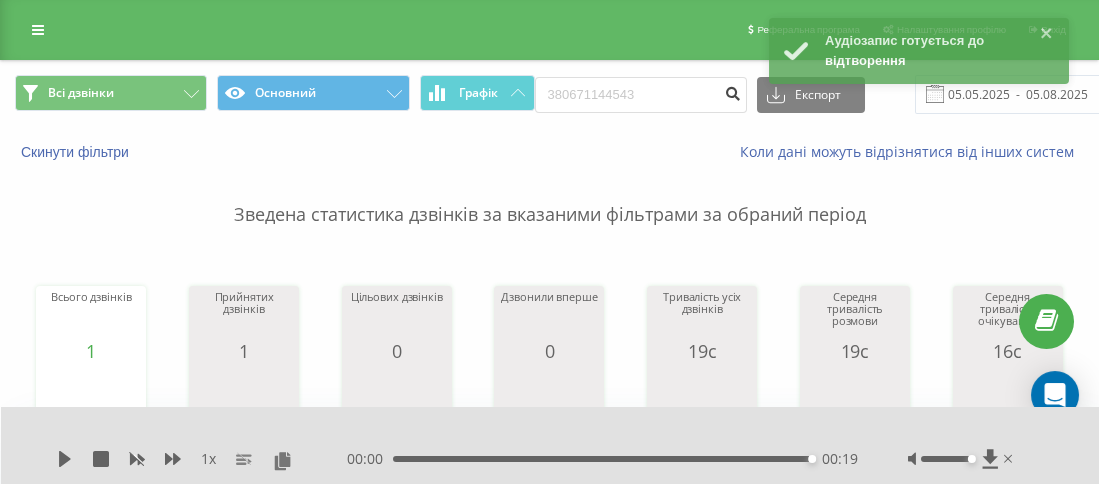 click at bounding box center [733, 95] 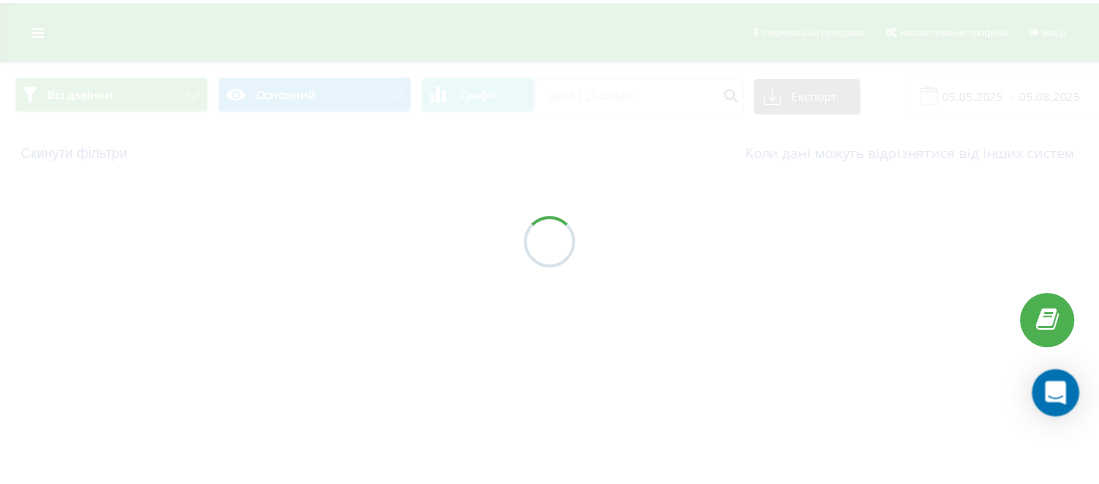 scroll, scrollTop: 0, scrollLeft: 0, axis: both 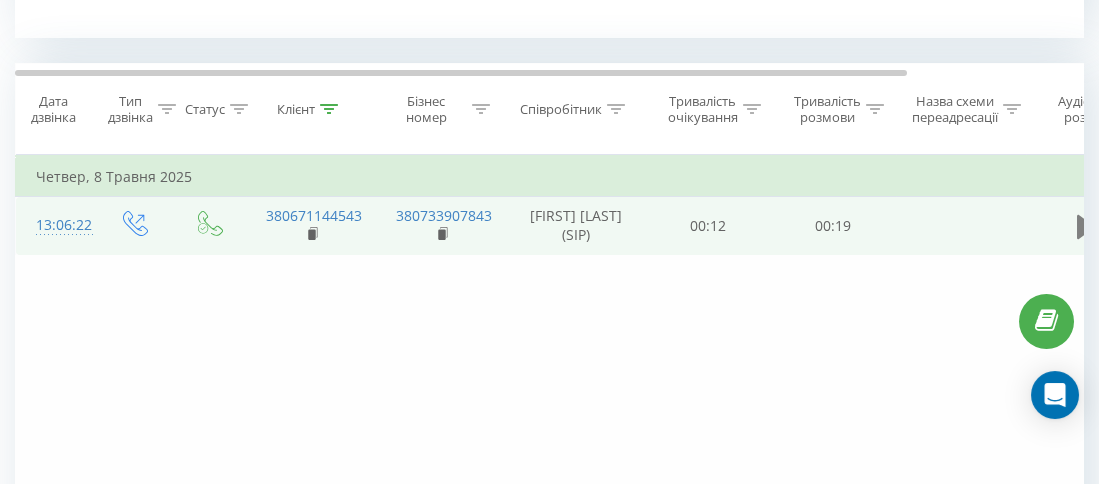 click 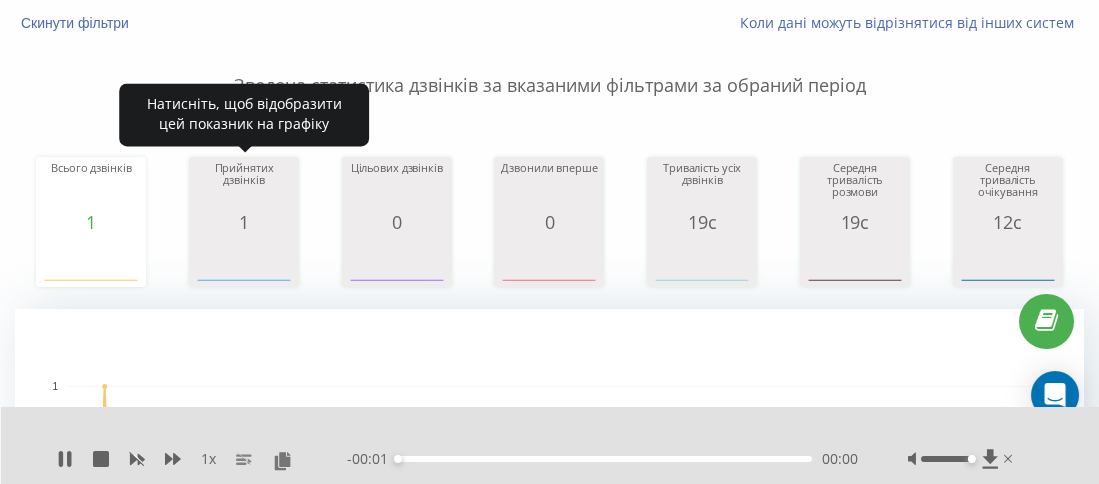 scroll, scrollTop: 0, scrollLeft: 0, axis: both 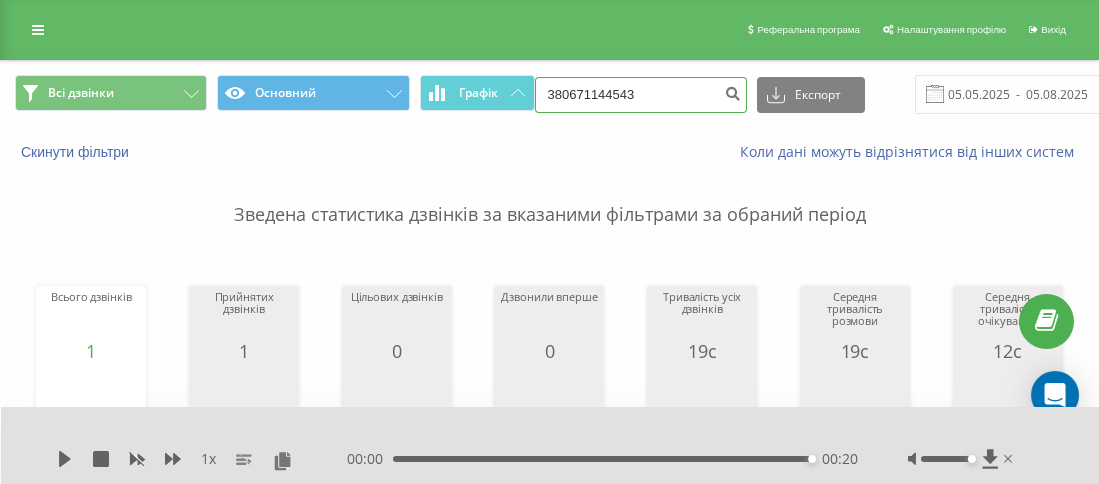 drag, startPoint x: 615, startPoint y: 99, endPoint x: 569, endPoint y: 97, distance: 46.043457 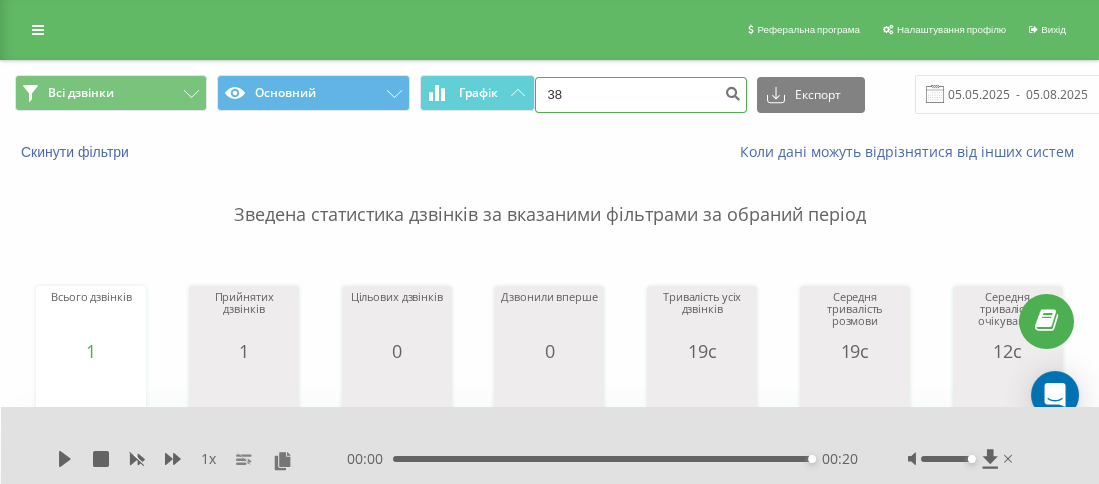 paste on "0983832430" 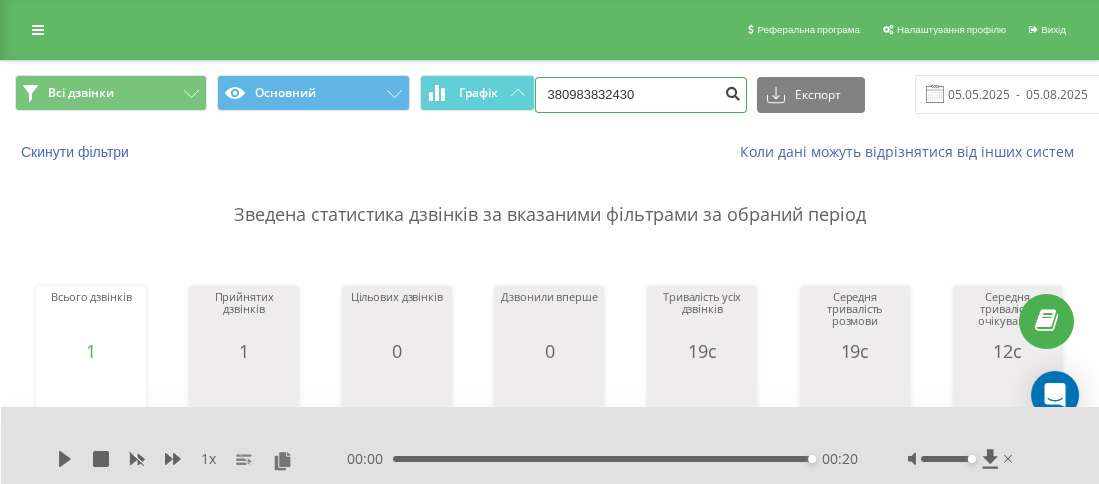 type on "380983832430" 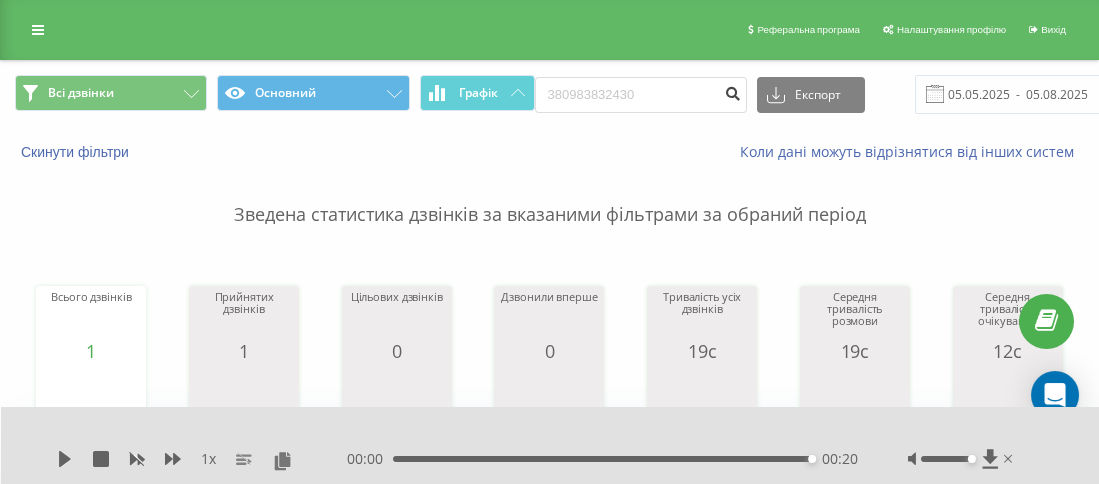 click at bounding box center (733, 91) 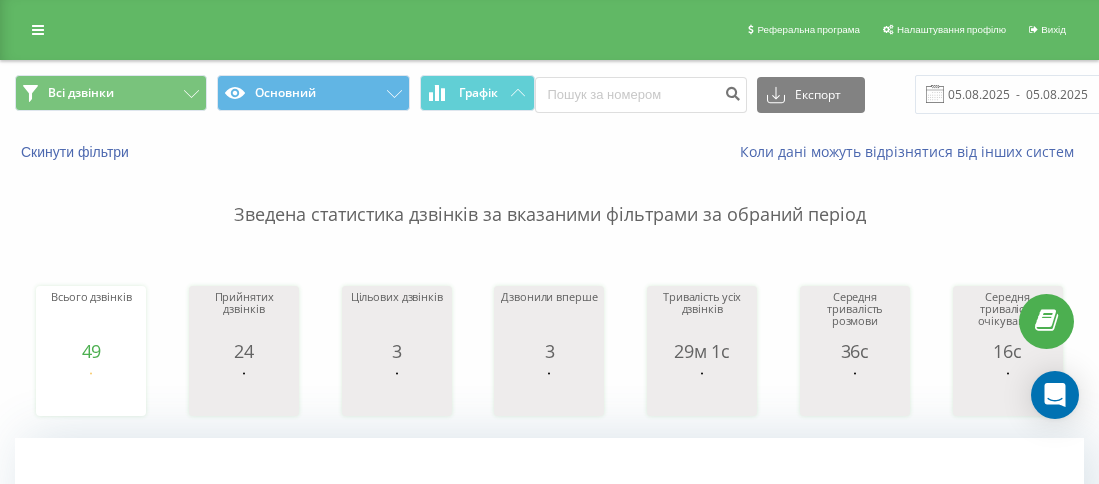 scroll, scrollTop: 0, scrollLeft: 0, axis: both 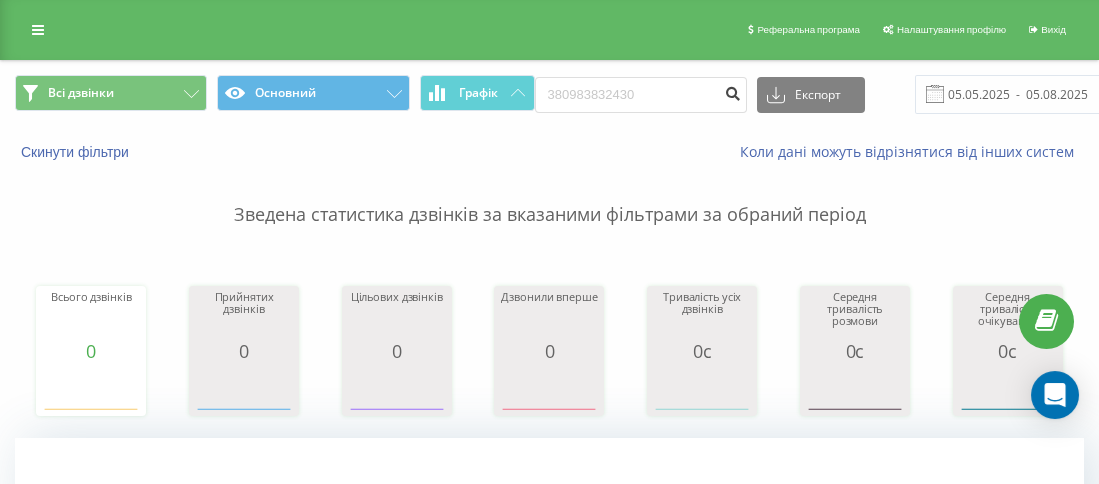 click at bounding box center [733, 91] 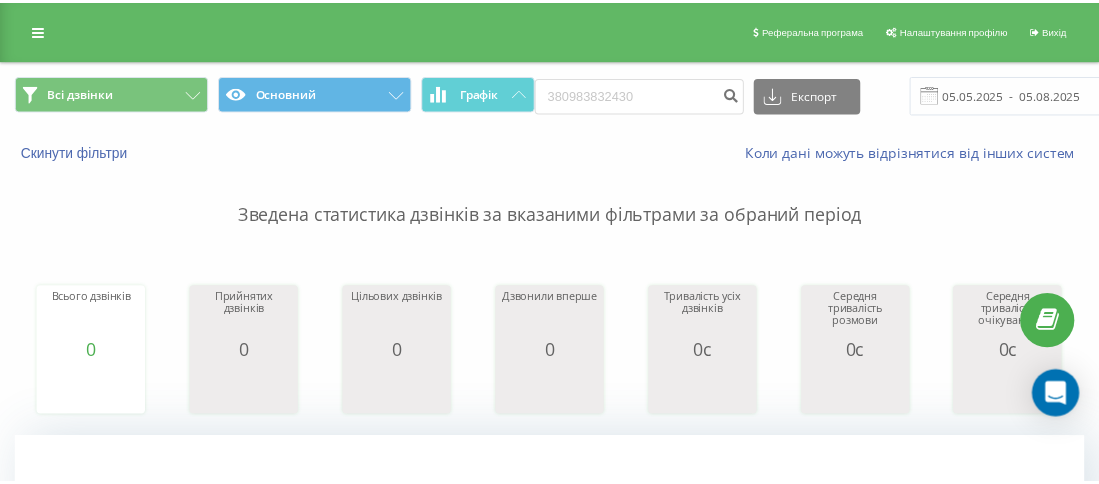 scroll, scrollTop: 0, scrollLeft: 0, axis: both 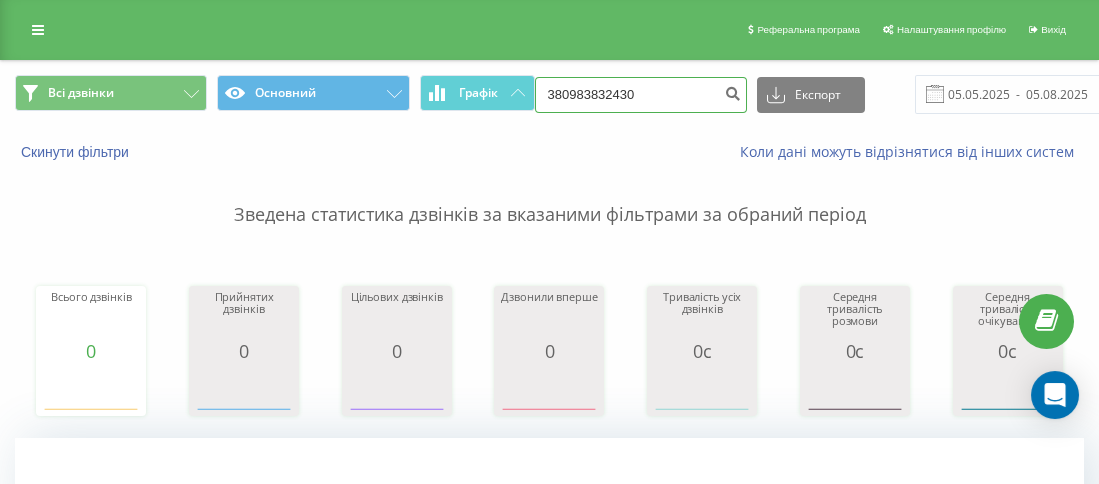 drag, startPoint x: 591, startPoint y: 88, endPoint x: 570, endPoint y: 91, distance: 21.213203 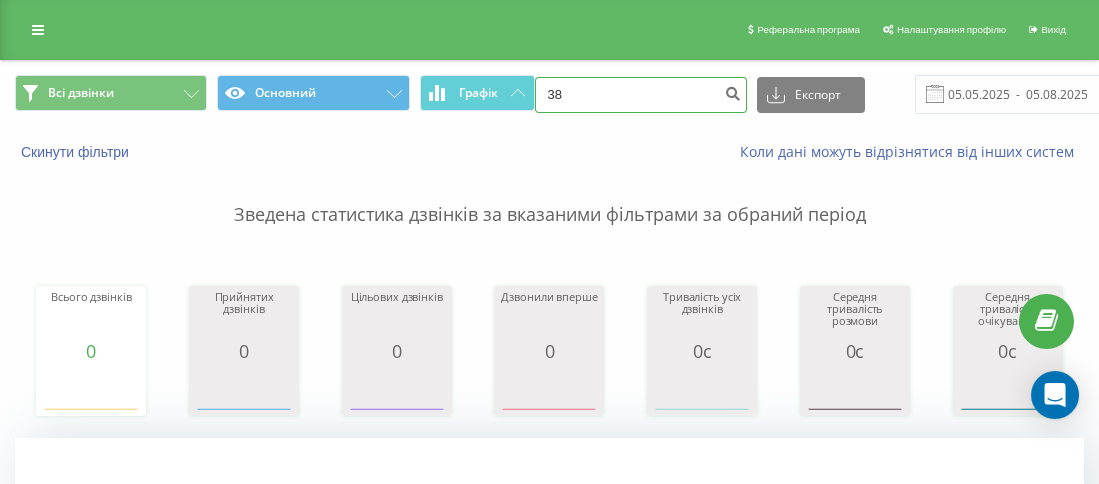 paste on "0673612000" 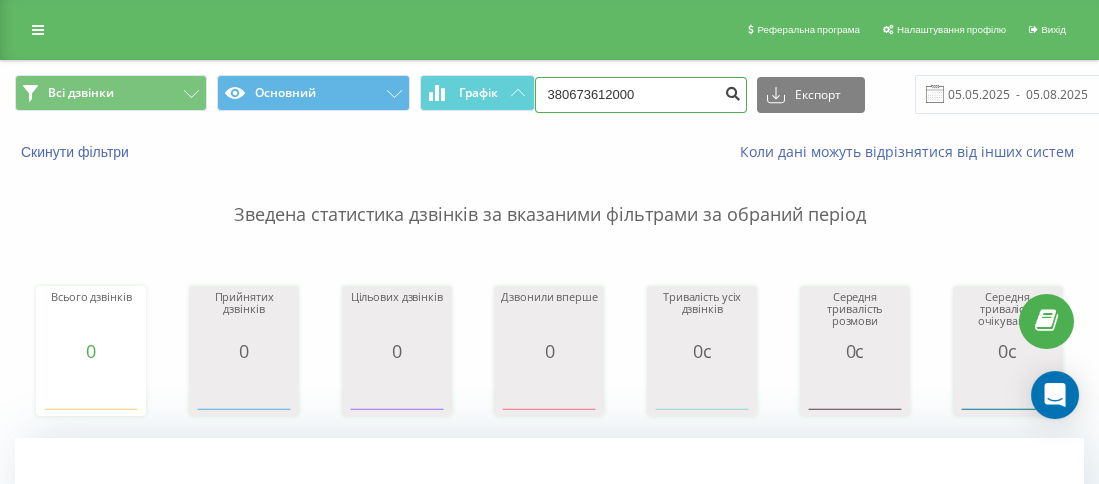 type on "380673612000" 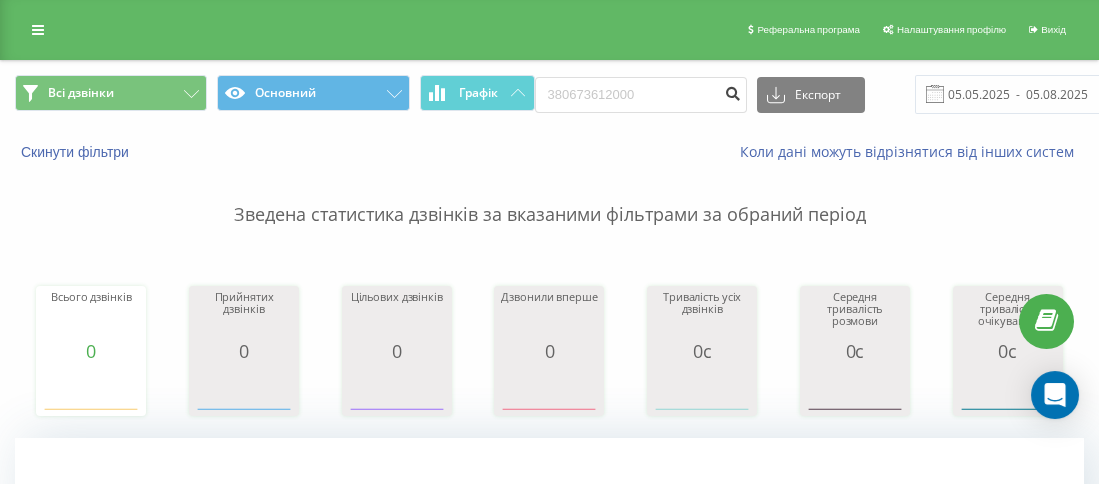 click at bounding box center [733, 95] 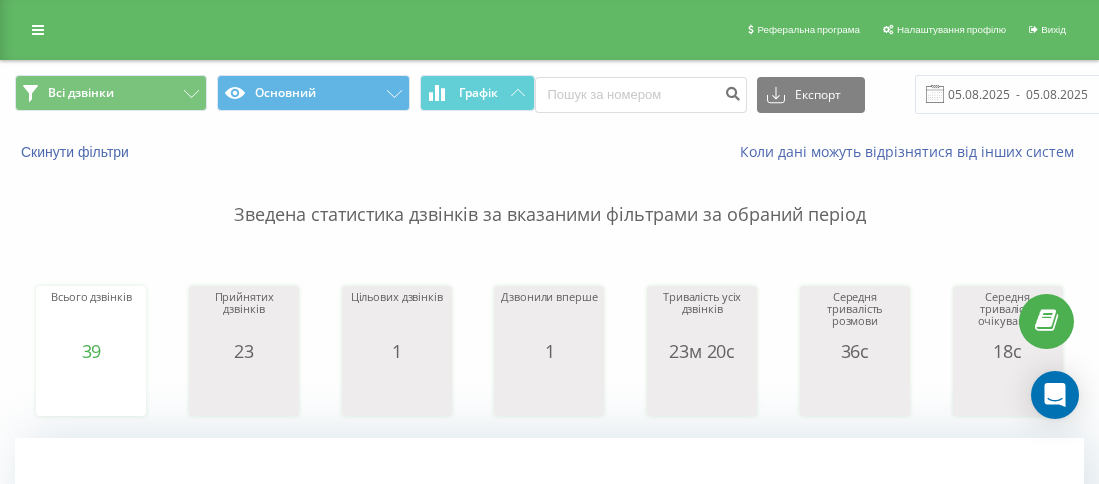 scroll, scrollTop: 0, scrollLeft: 0, axis: both 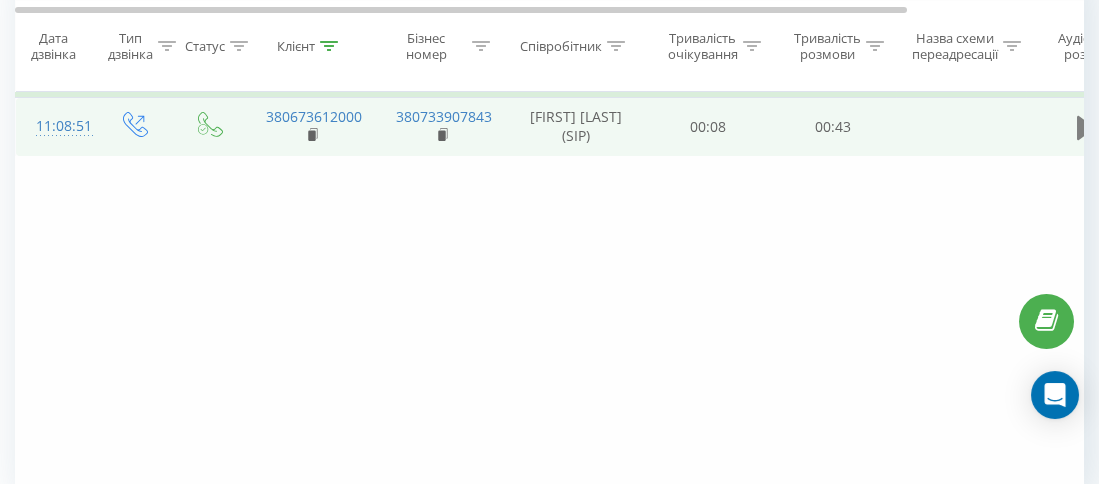 click 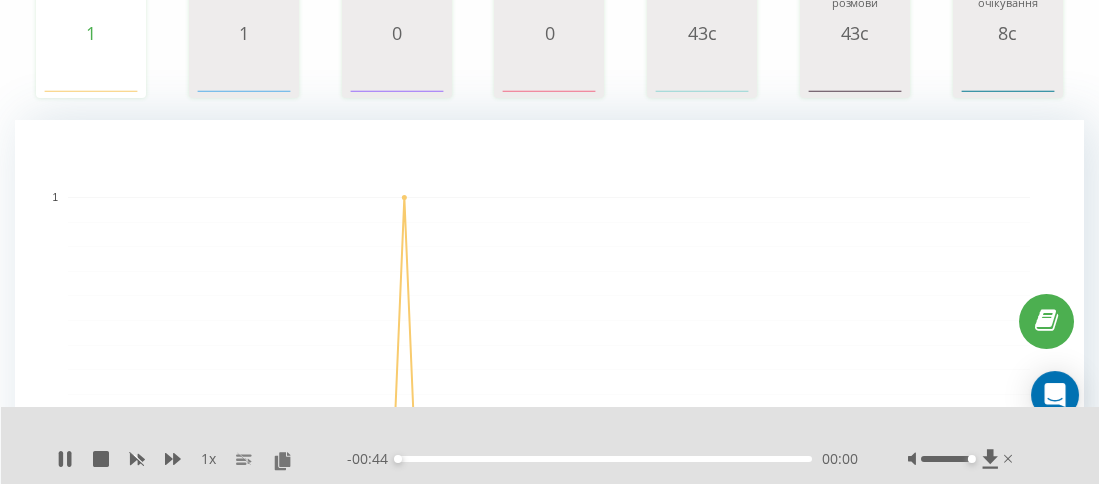 scroll, scrollTop: 0, scrollLeft: 0, axis: both 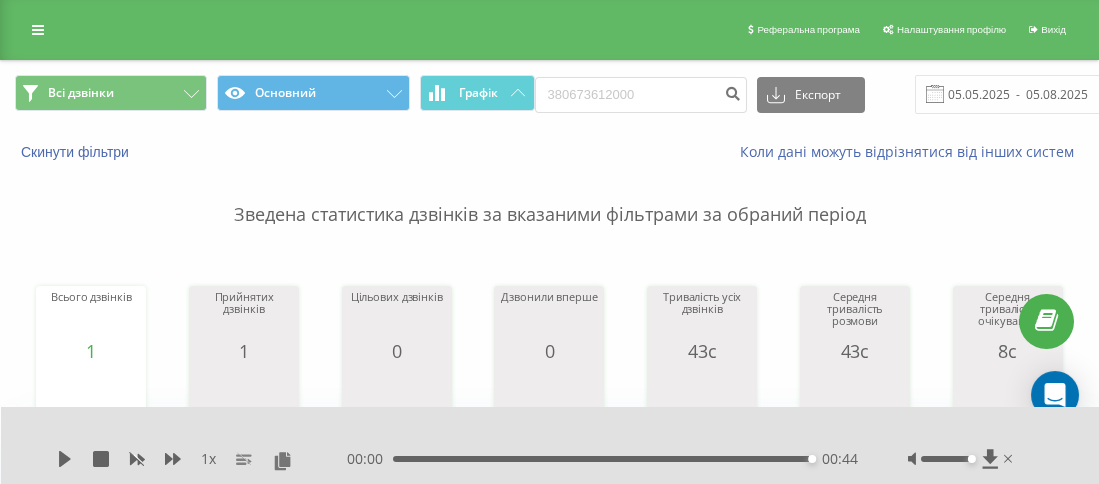 click on "00:00 00:44   00:44" at bounding box center [602, 459] 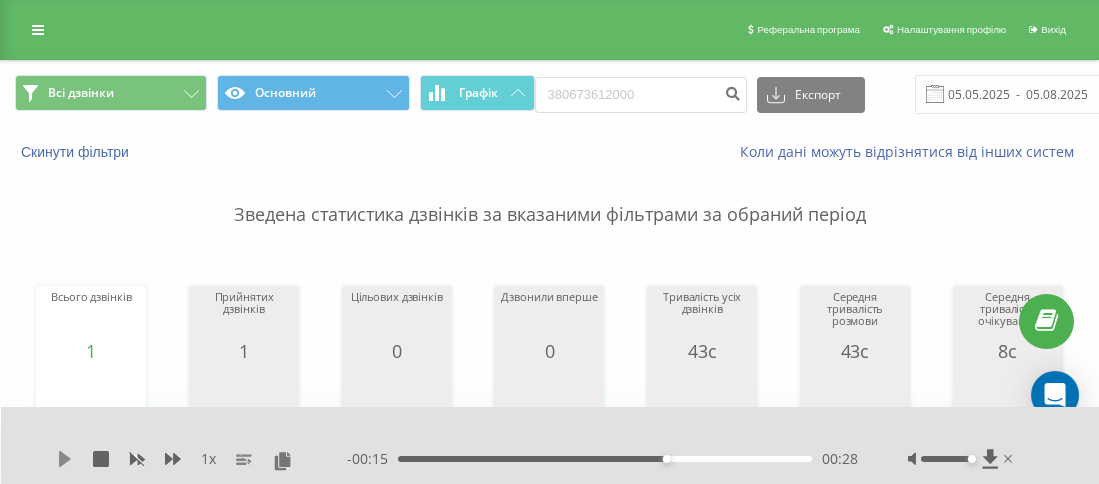 click 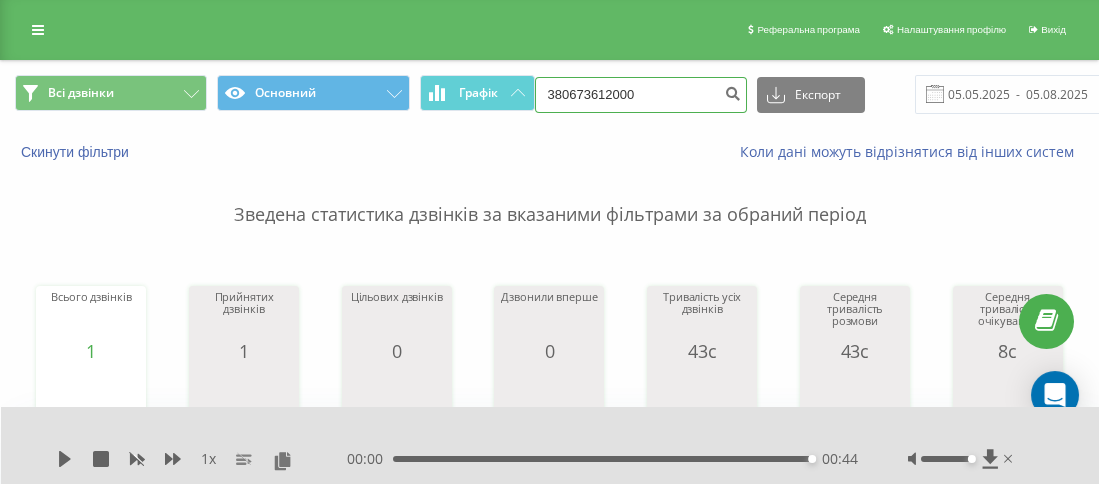 drag, startPoint x: 610, startPoint y: 93, endPoint x: 562, endPoint y: 92, distance: 48.010414 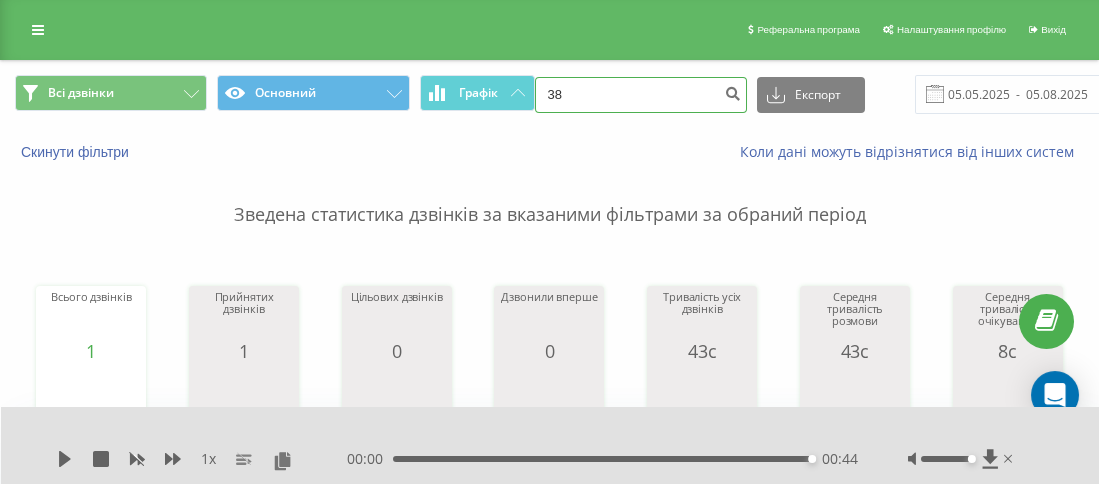 paste on "0978889220" 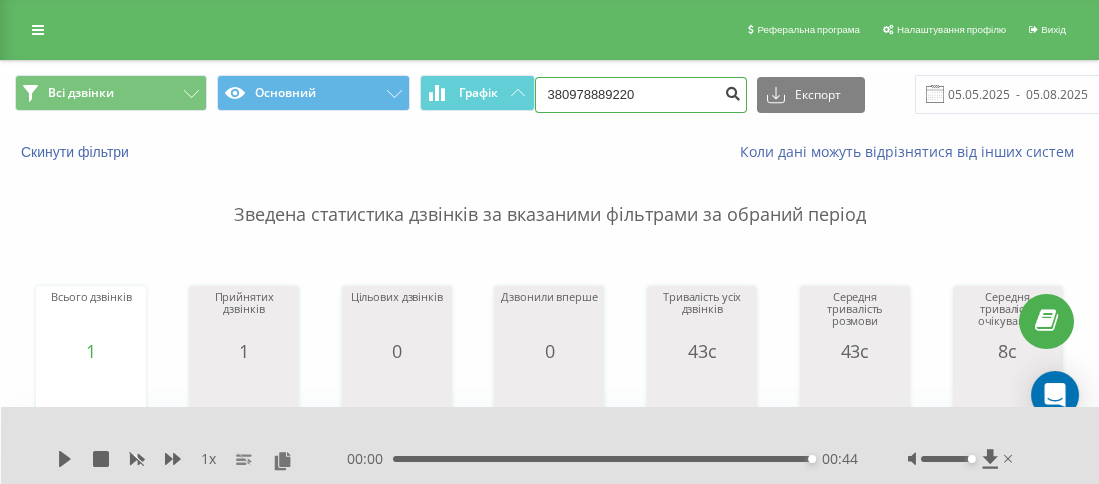 type on "380978889220" 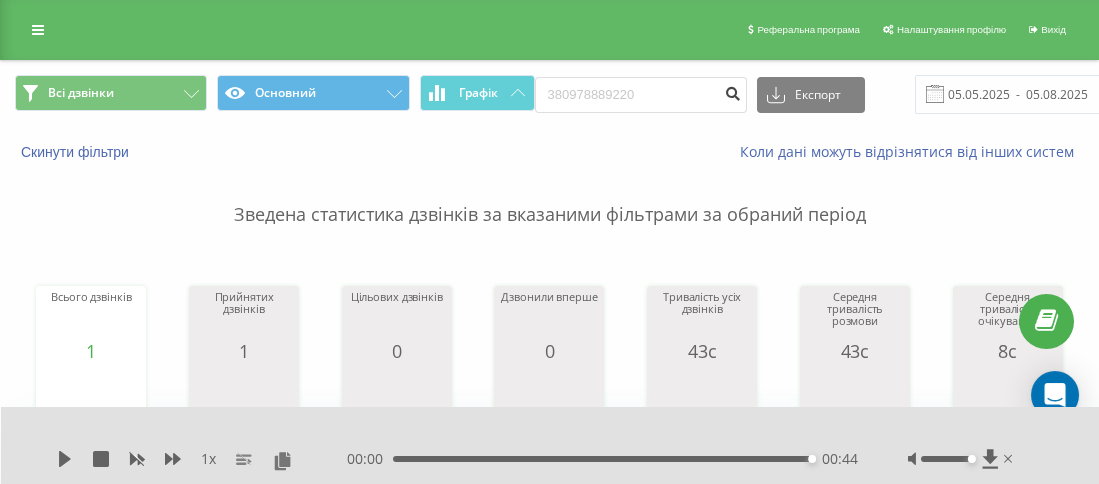click at bounding box center (733, 91) 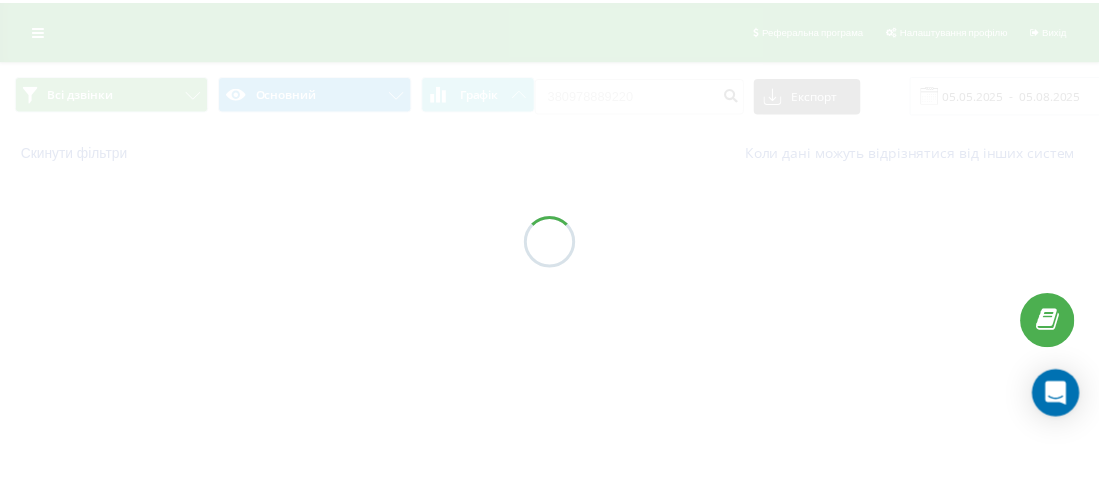 scroll, scrollTop: 0, scrollLeft: 0, axis: both 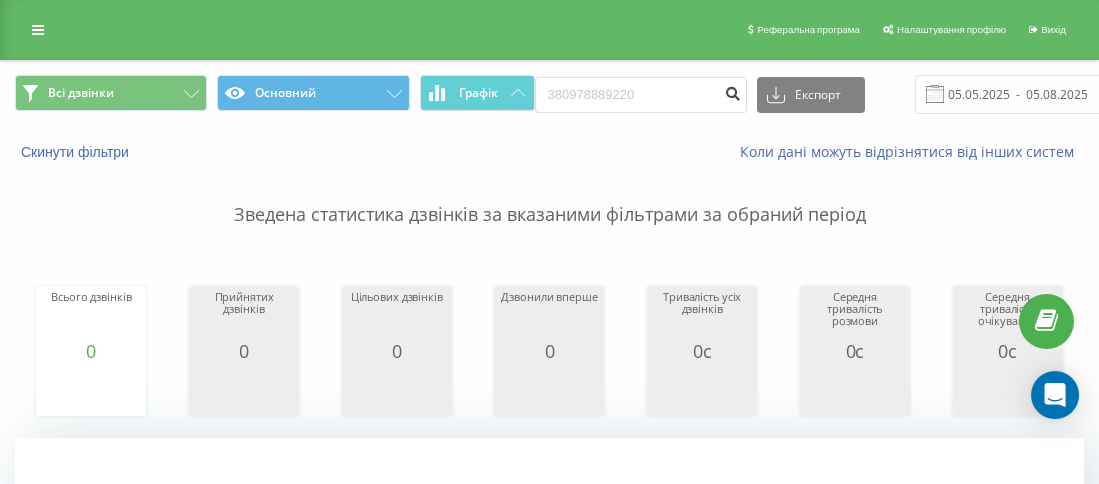 click at bounding box center [733, 91] 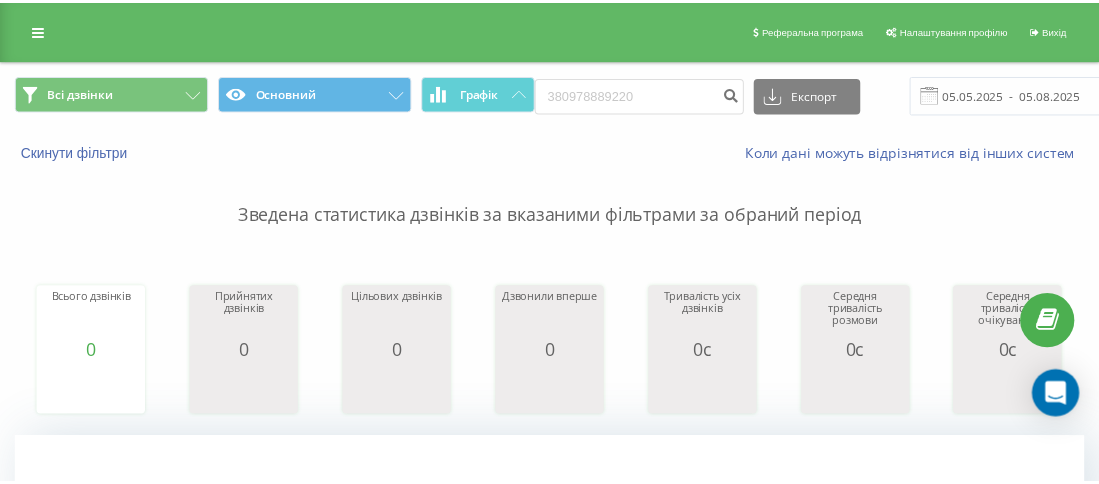 scroll, scrollTop: 0, scrollLeft: 0, axis: both 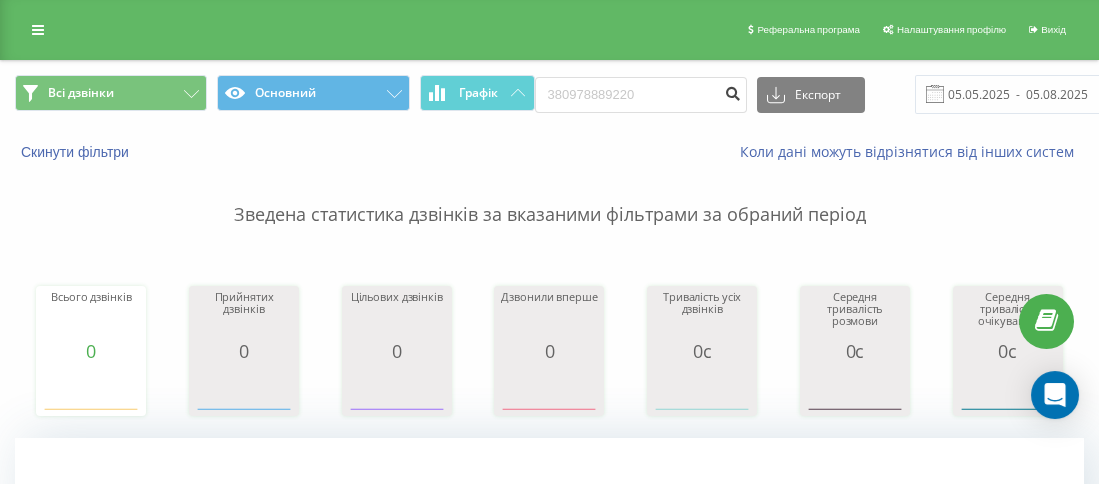 click at bounding box center [733, 91] 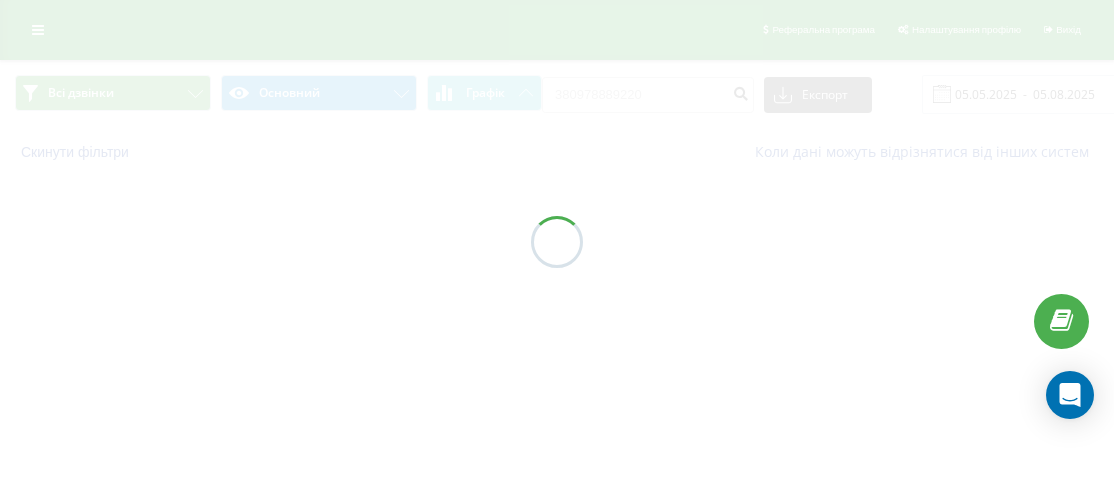 scroll, scrollTop: 0, scrollLeft: 0, axis: both 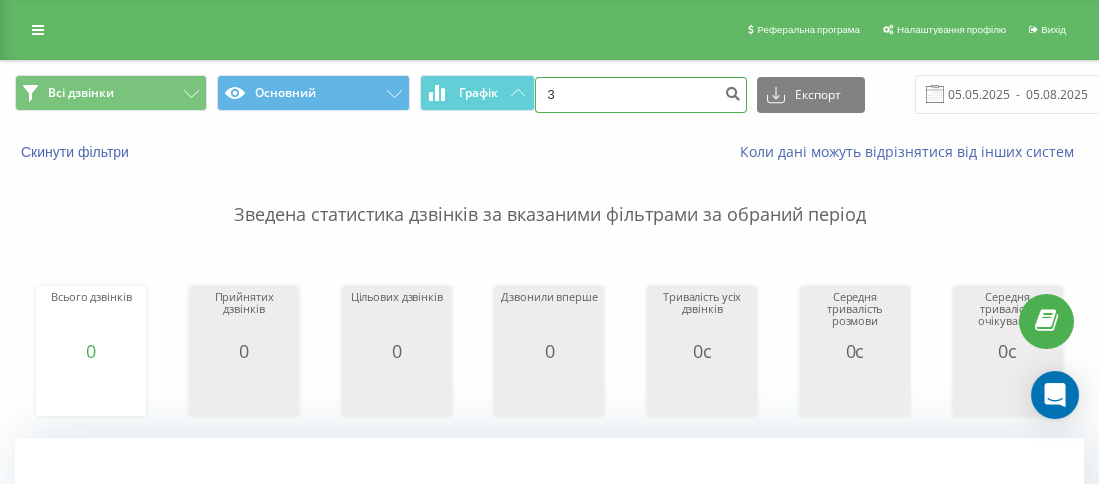 drag, startPoint x: 671, startPoint y: 89, endPoint x: 558, endPoint y: 91, distance: 113.0177 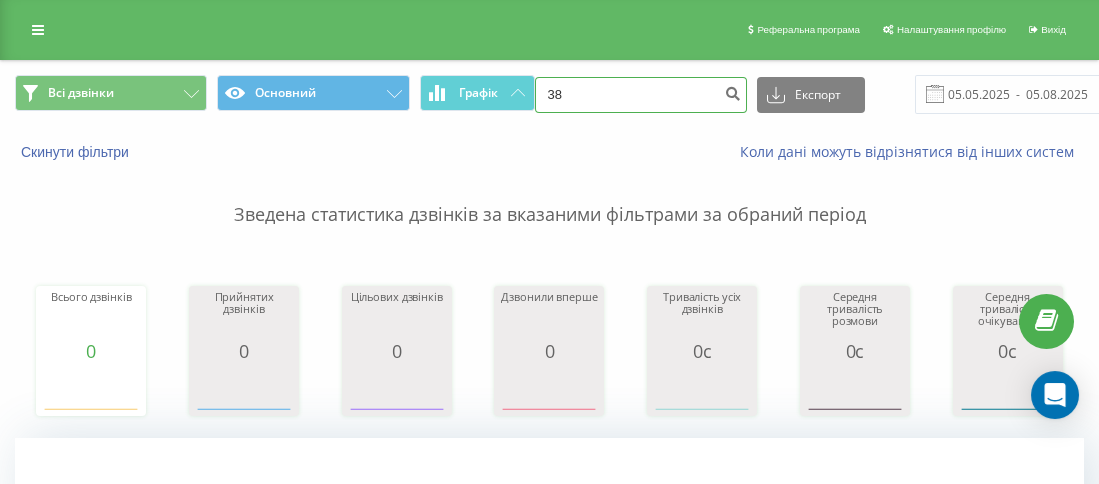 paste on "[PHONE]" 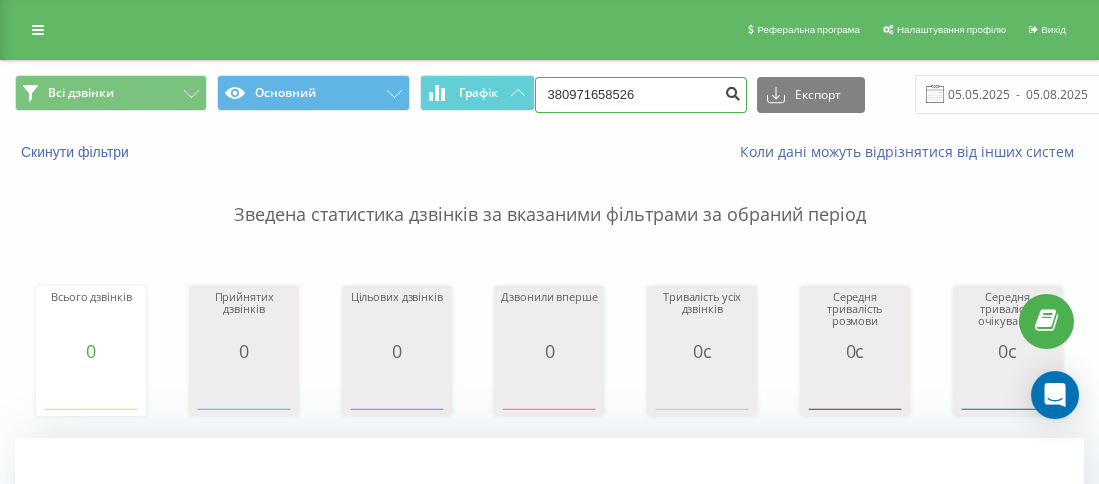 type on "380971658526" 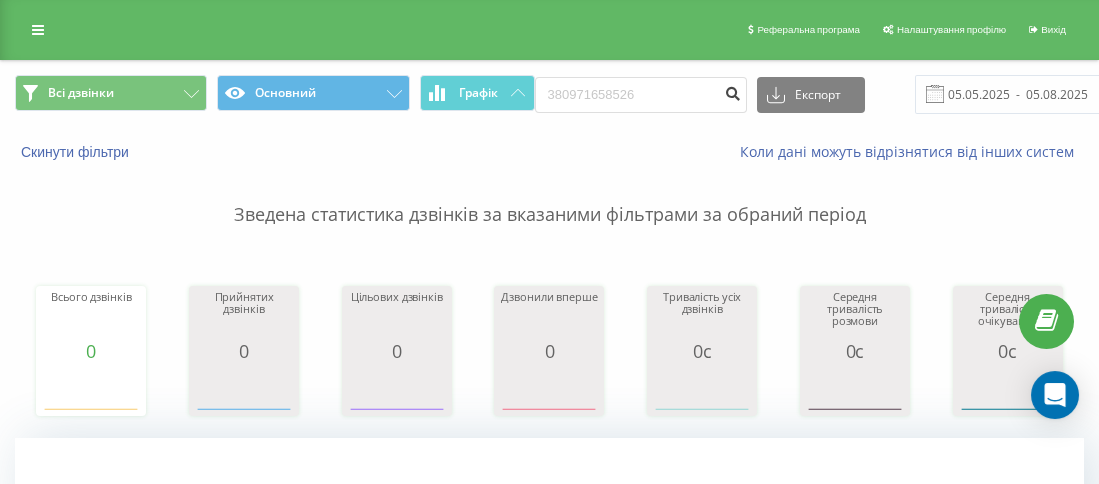 click at bounding box center [733, 91] 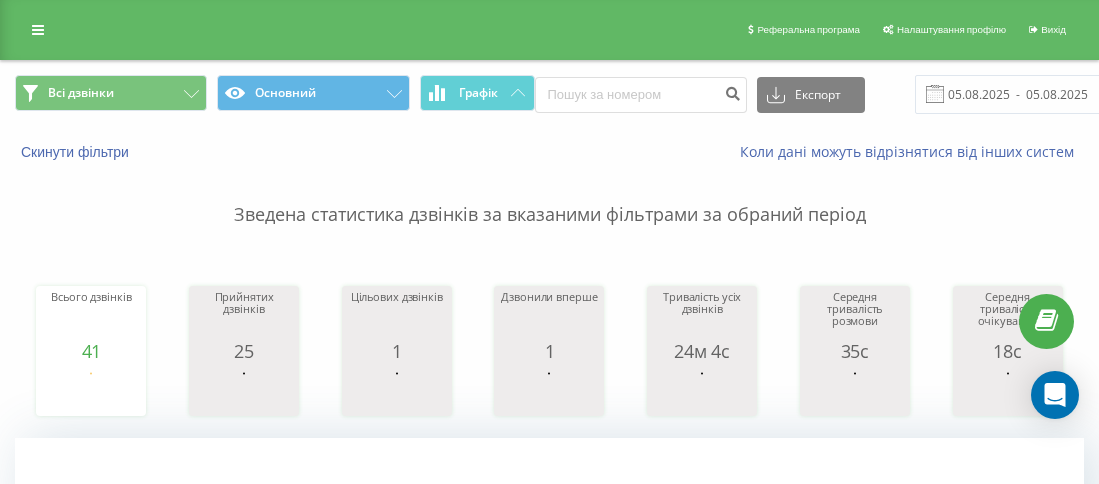 scroll, scrollTop: 0, scrollLeft: 0, axis: both 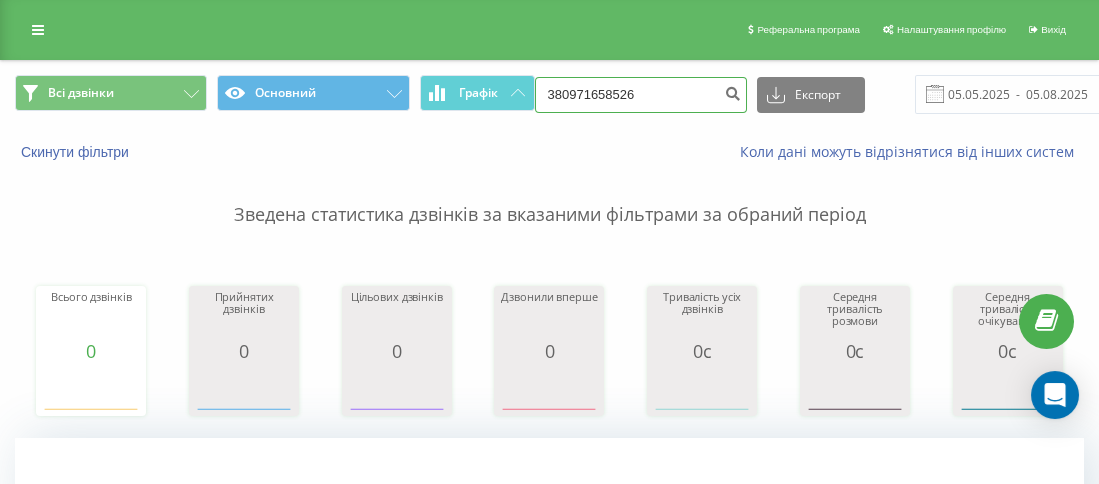 drag, startPoint x: 648, startPoint y: 92, endPoint x: 565, endPoint y: 90, distance: 83.02409 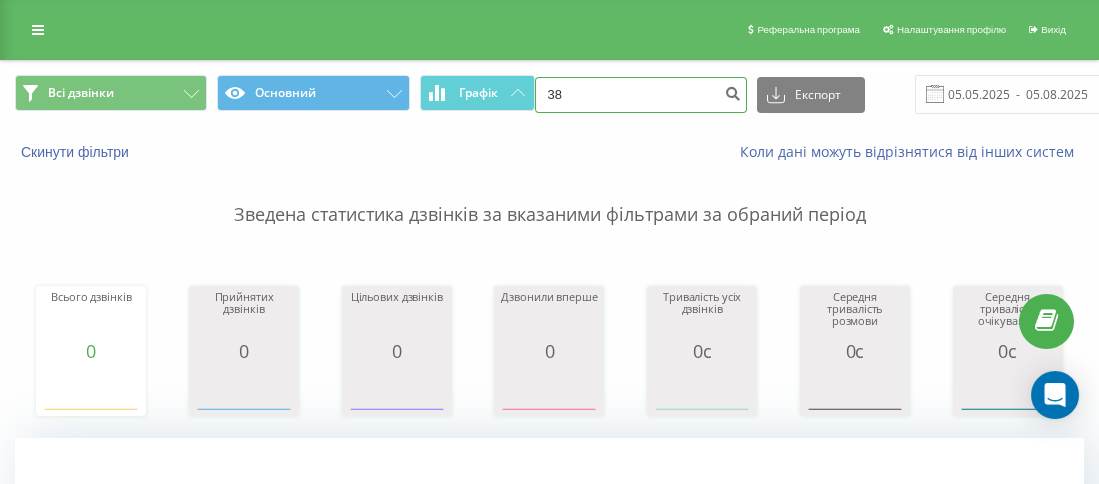 paste on "(063) 895 27 73" 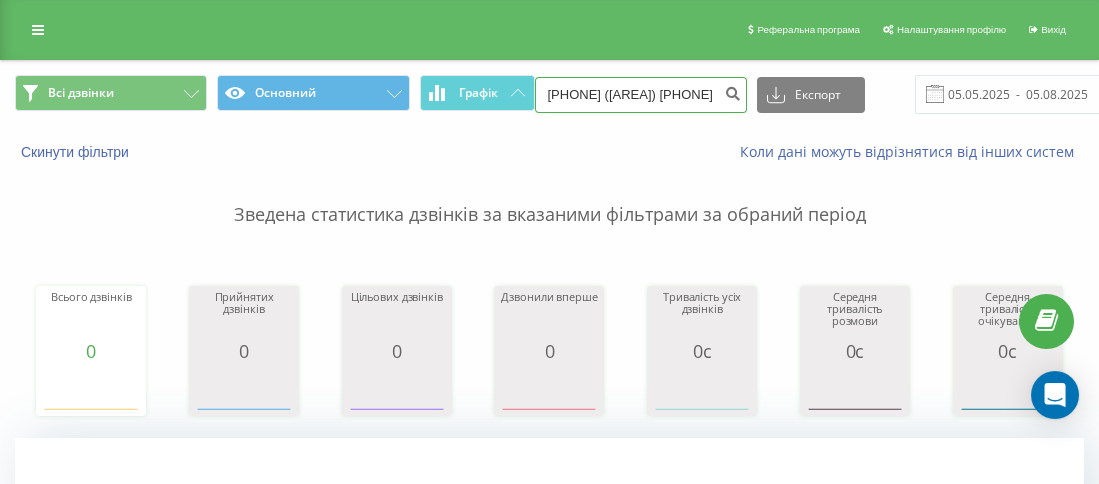 click on "38(063) 895 27 73" at bounding box center (641, 95) 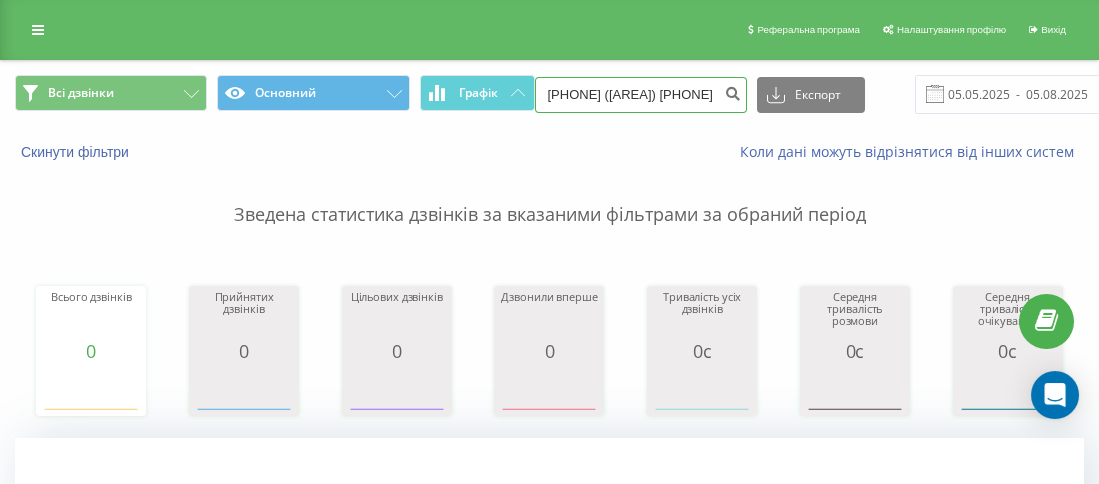 click on "38(063 895 27 73" at bounding box center (641, 95) 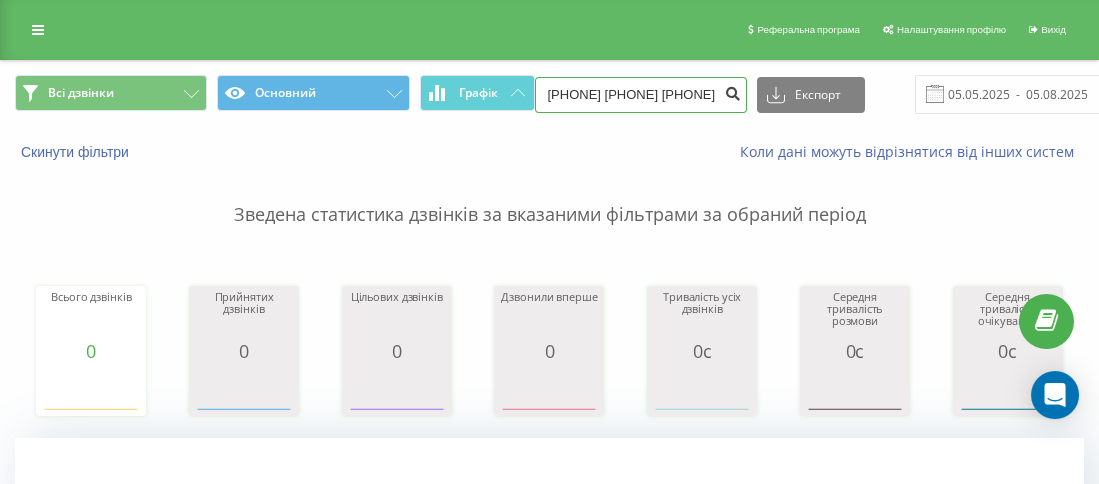 type on "38063 895 27 73" 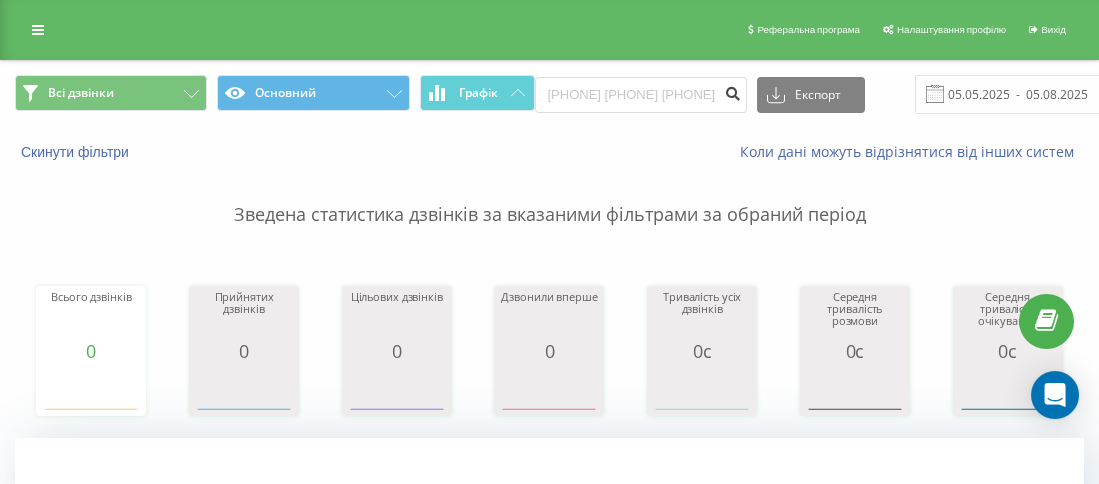 click at bounding box center (733, 91) 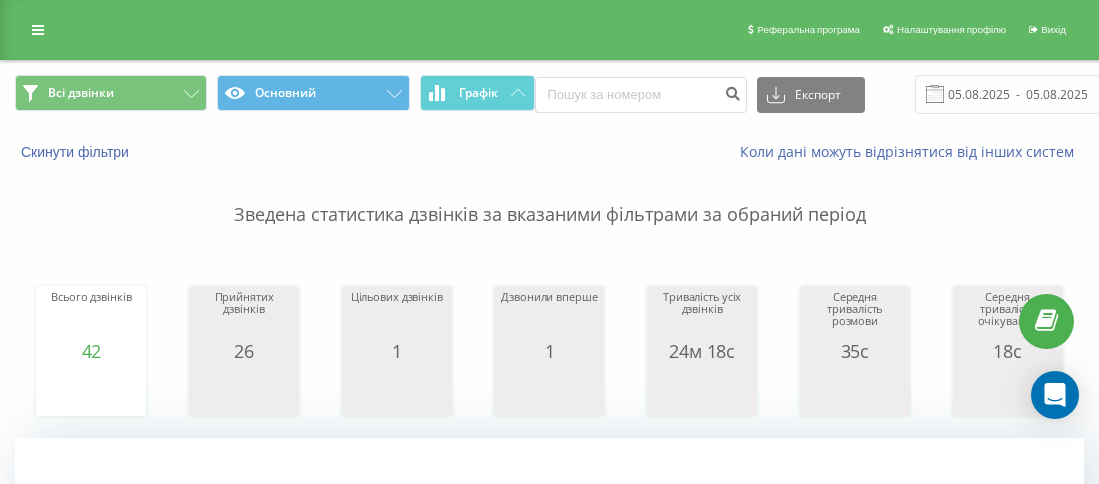 scroll, scrollTop: 0, scrollLeft: 0, axis: both 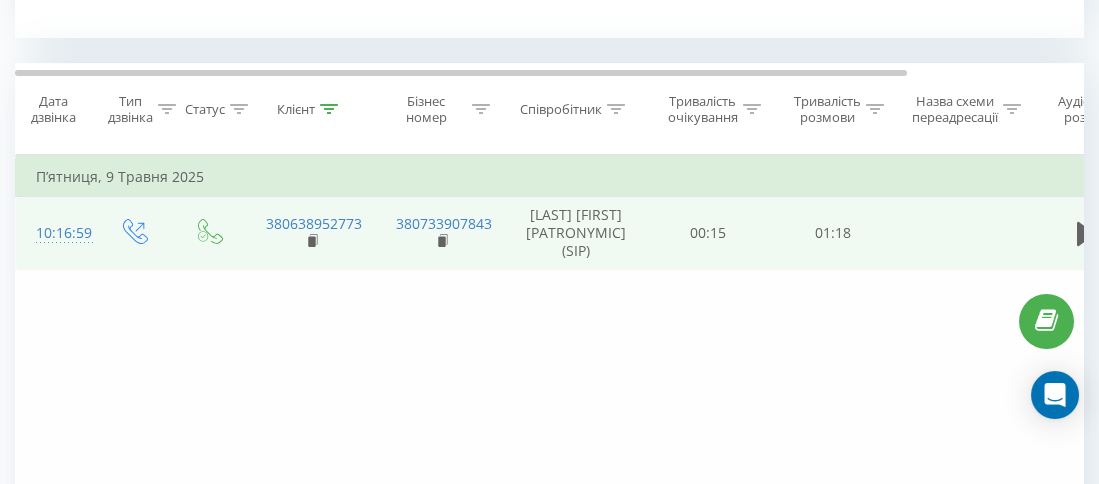 click at bounding box center (1086, 234) 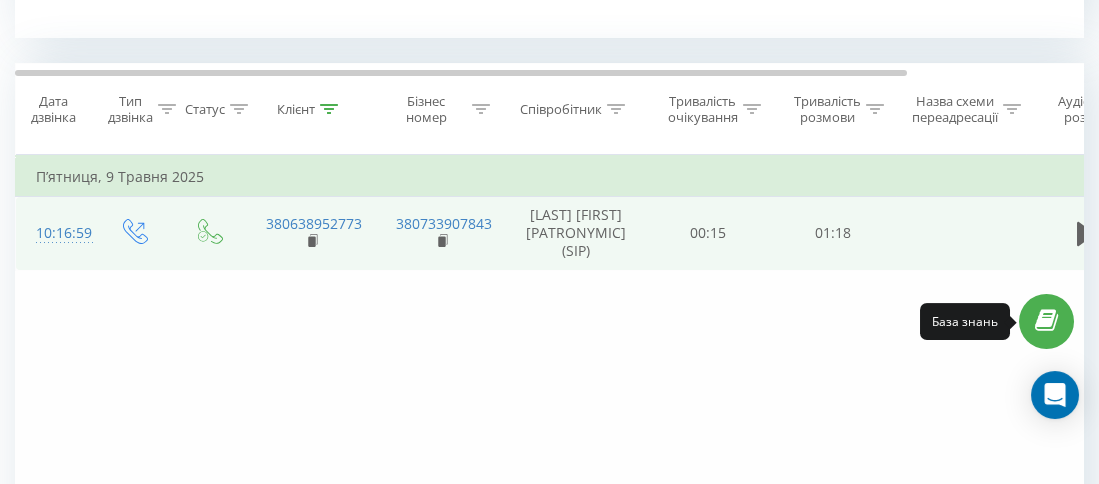 click at bounding box center (1086, 234) 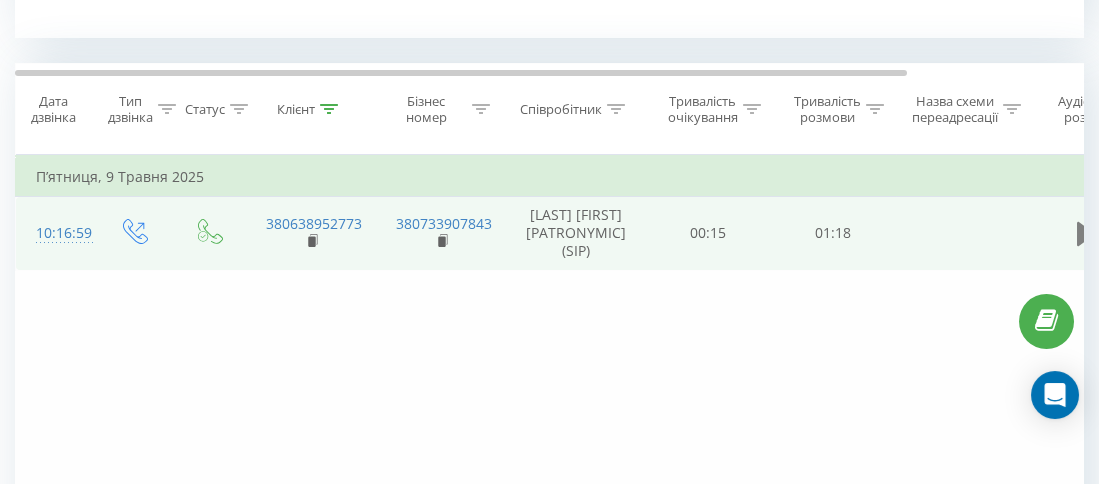 click 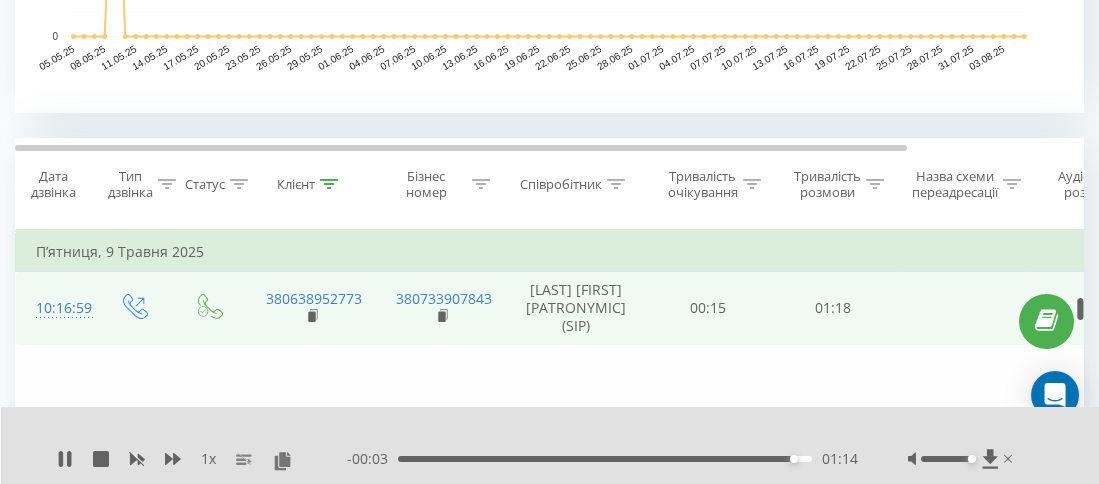 scroll, scrollTop: 700, scrollLeft: 0, axis: vertical 